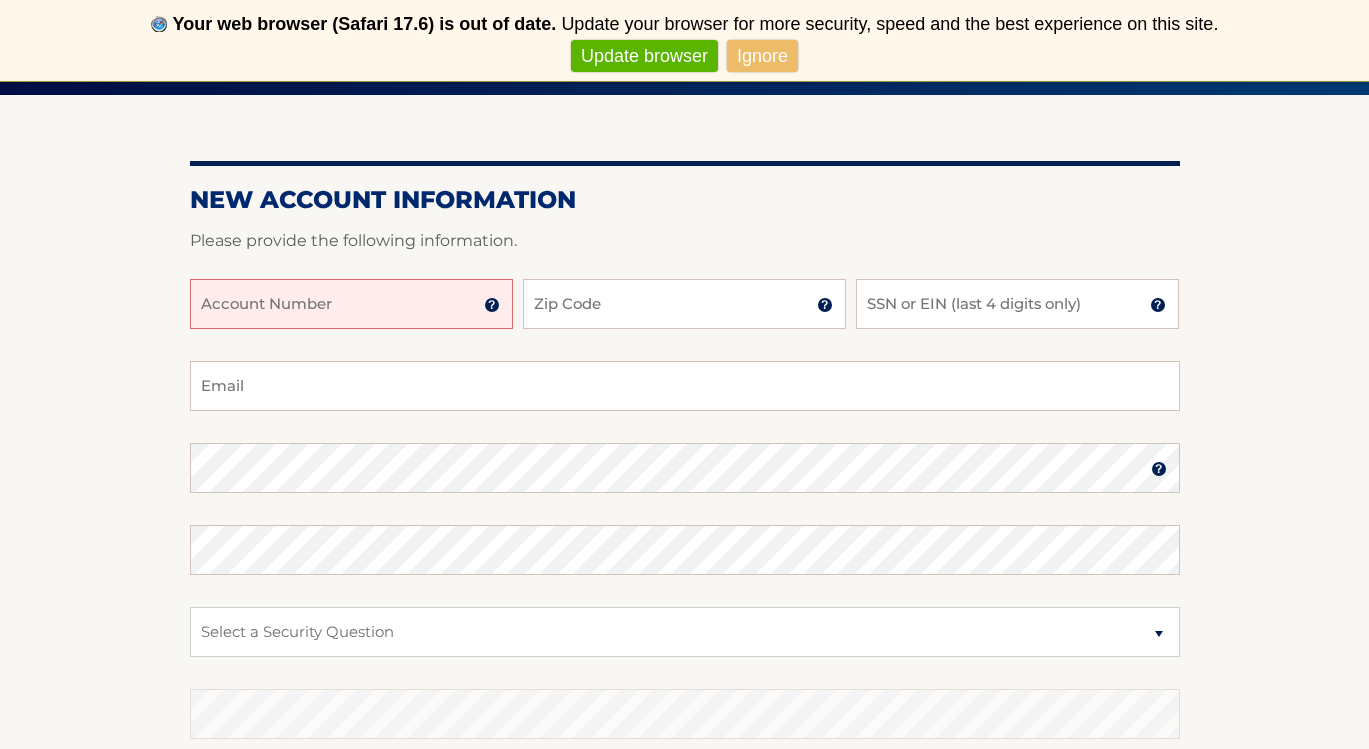 scroll, scrollTop: 261, scrollLeft: 0, axis: vertical 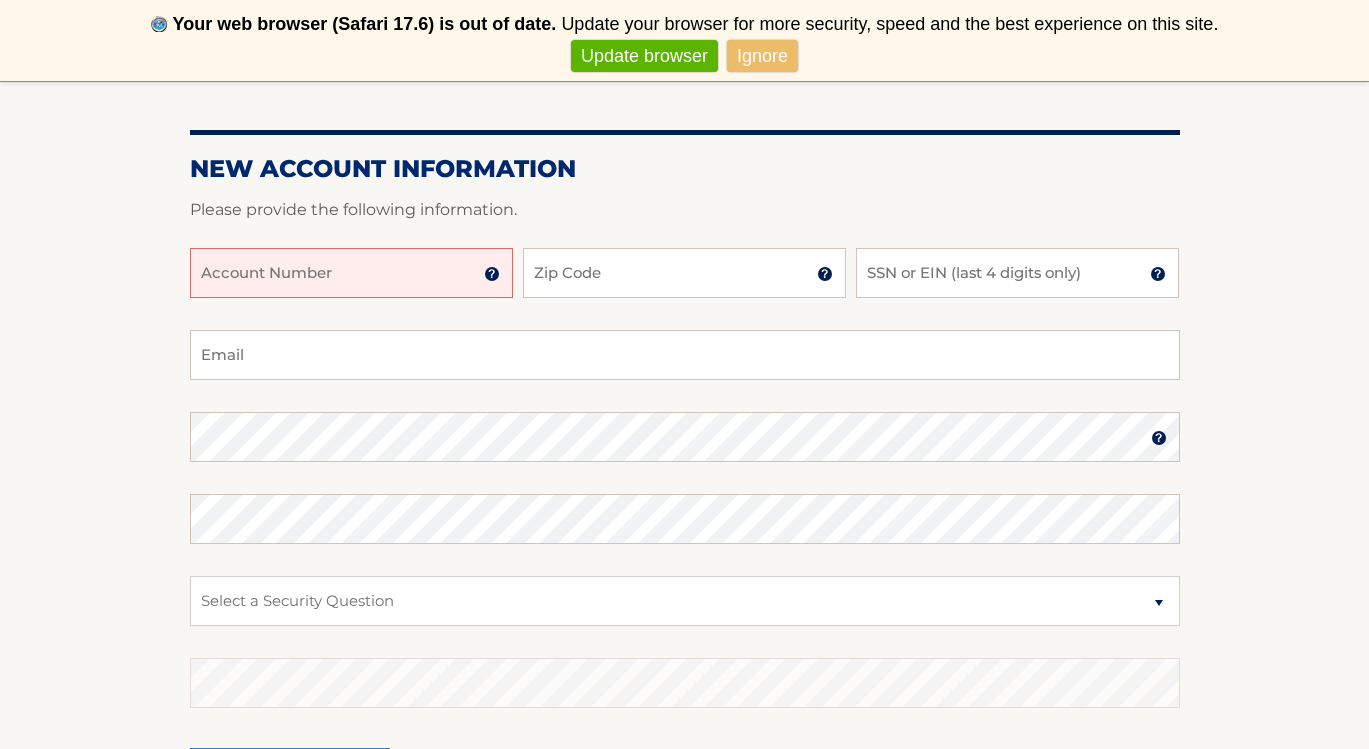 click on "Account Number" at bounding box center (351, 273) 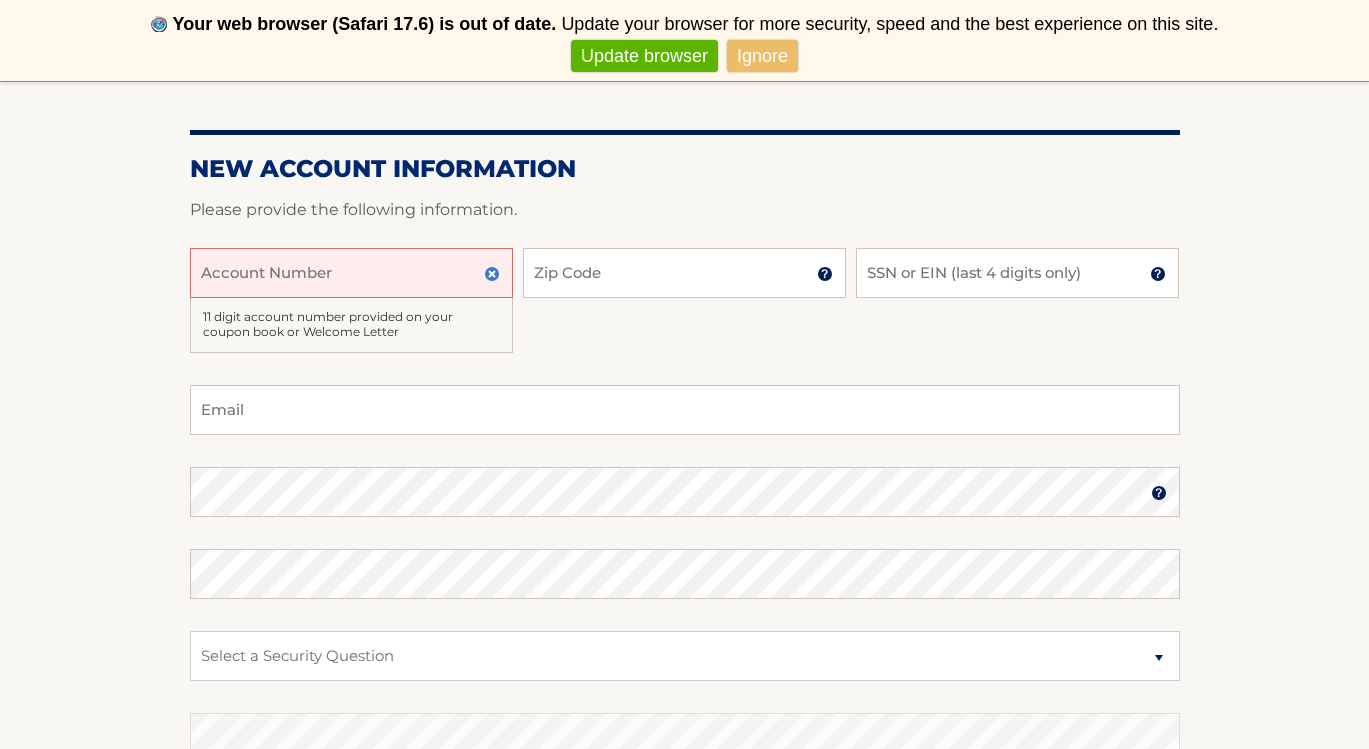 click on "Account Number" at bounding box center [351, 273] 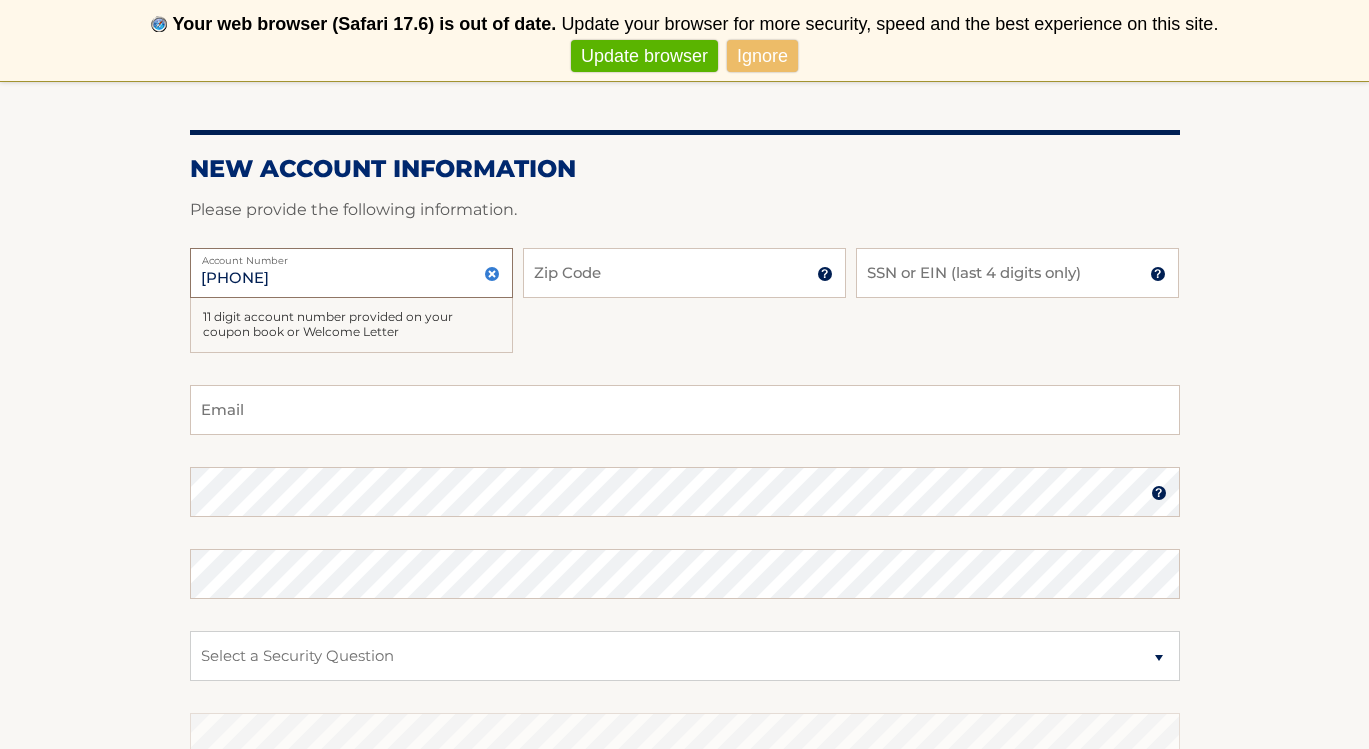 type on "44455969677" 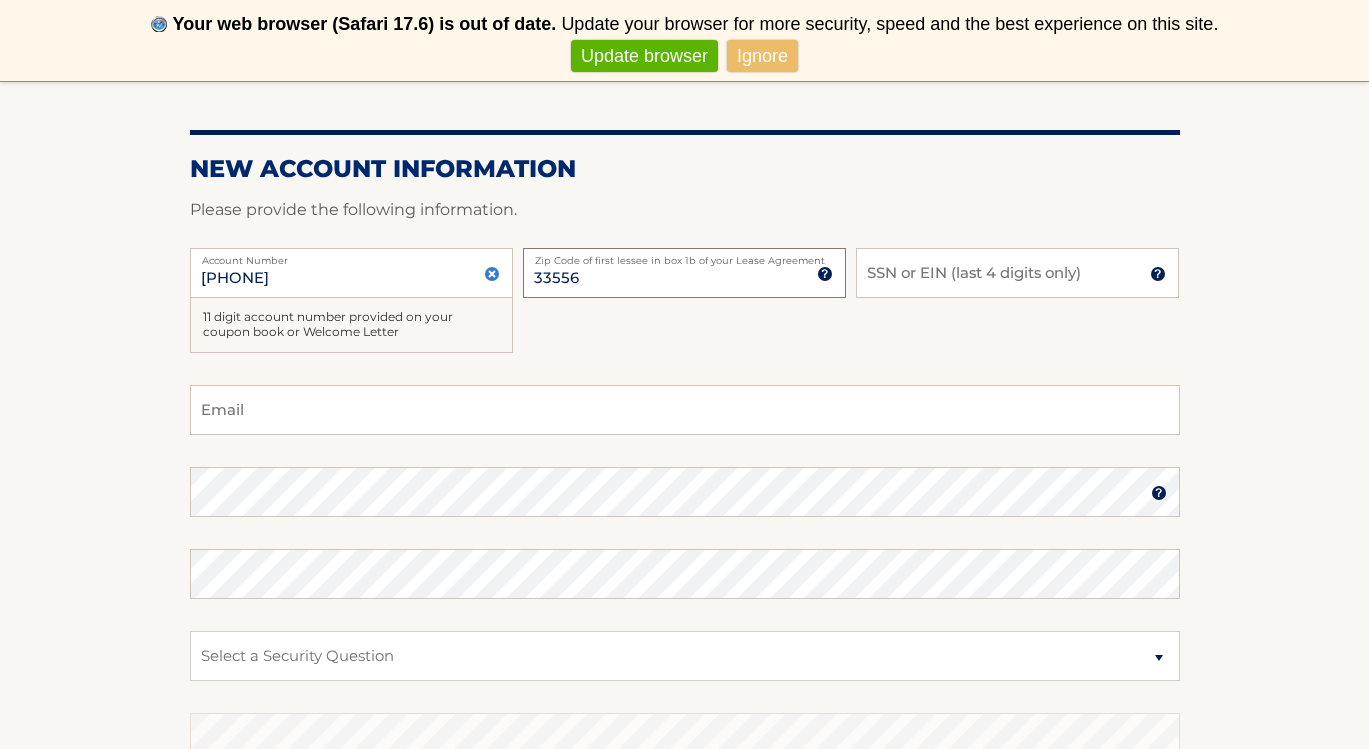 type on "33556" 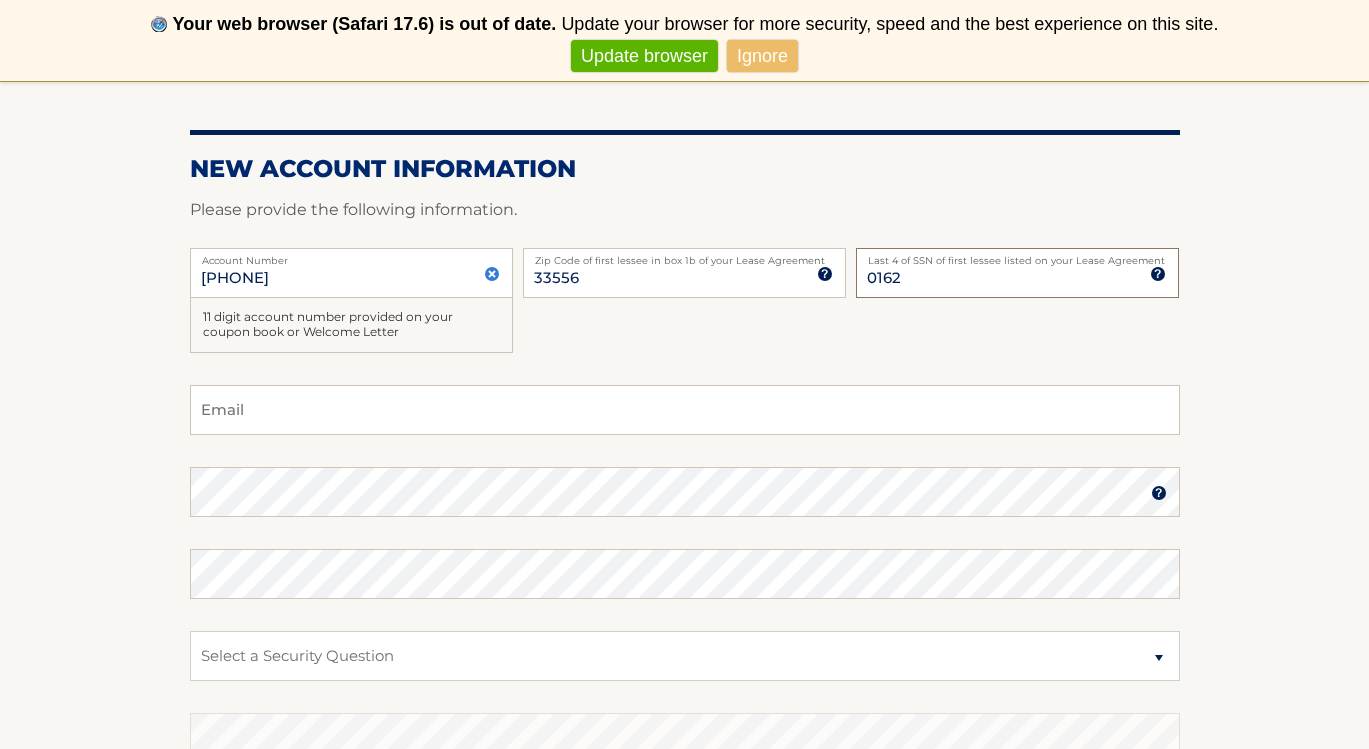 type on "0162" 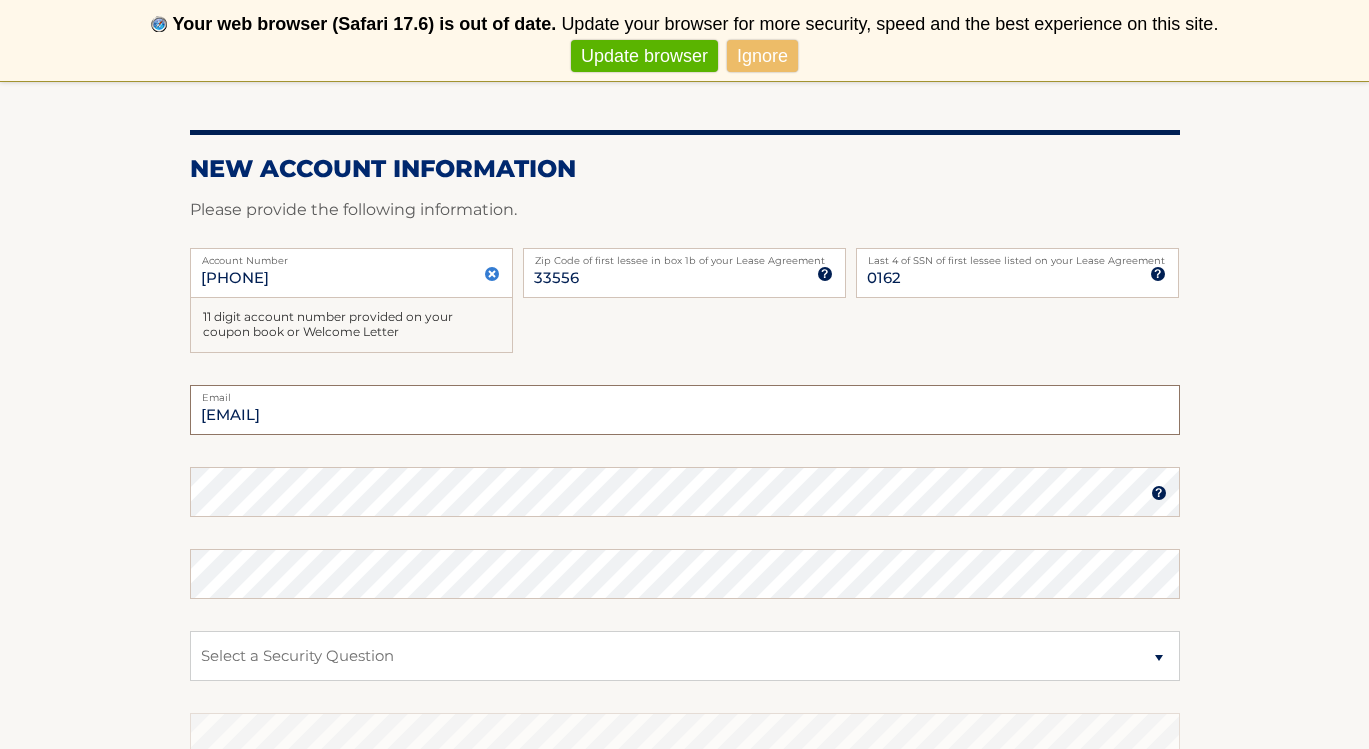 type on "nky002@gmail.com" 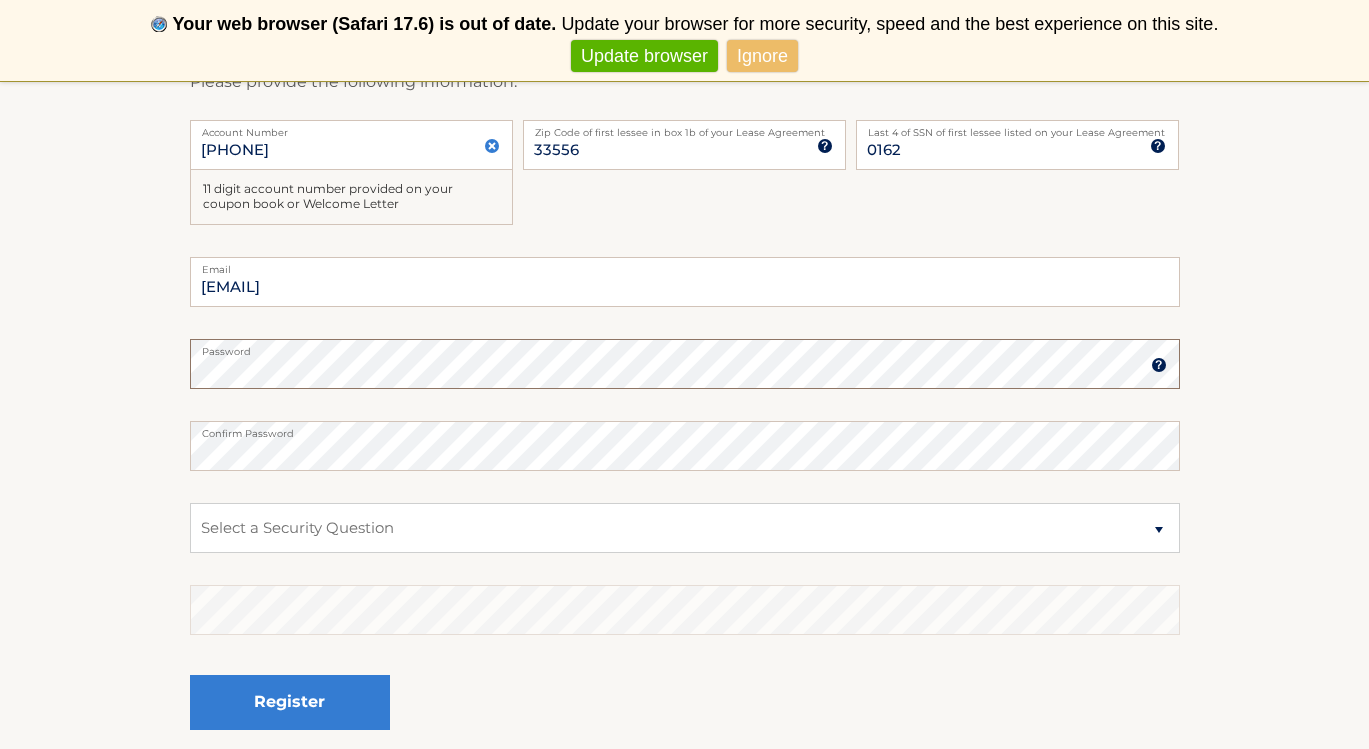 scroll, scrollTop: 453, scrollLeft: 0, axis: vertical 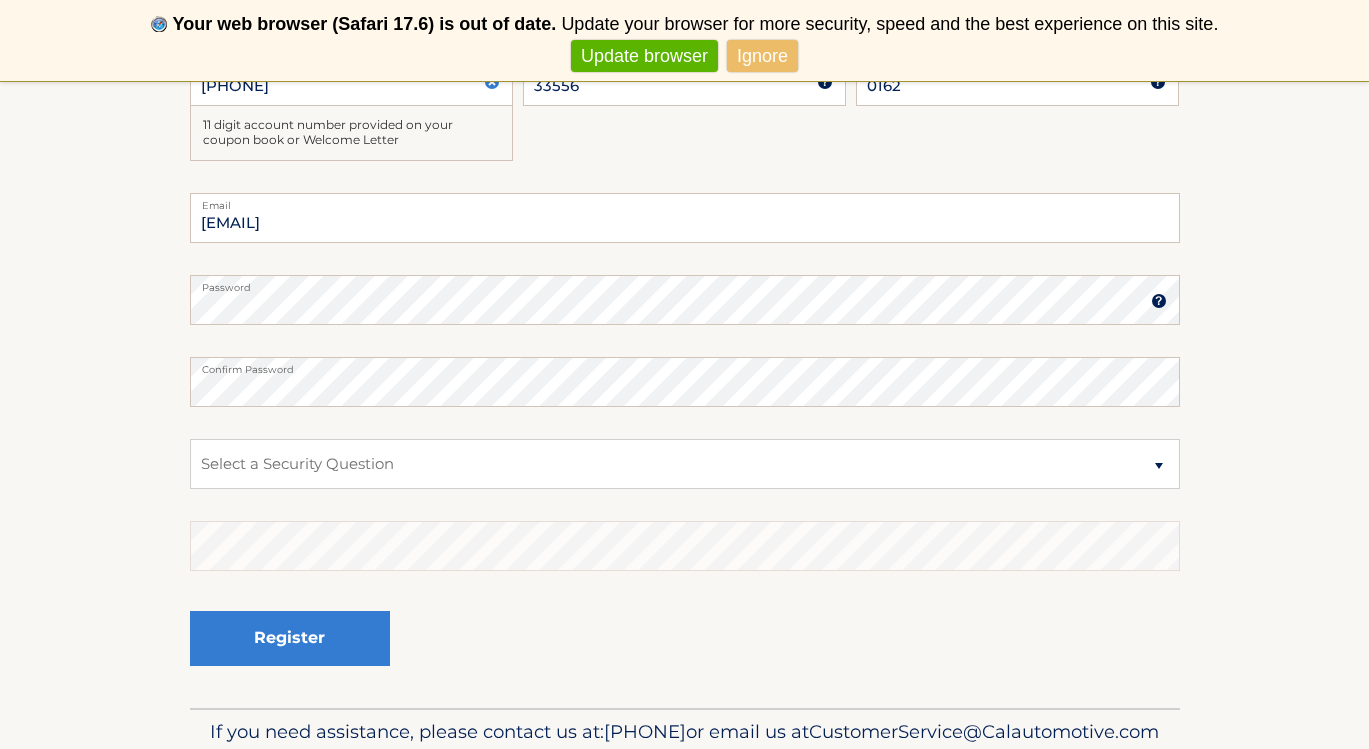 click on "Password" at bounding box center (685, 283) 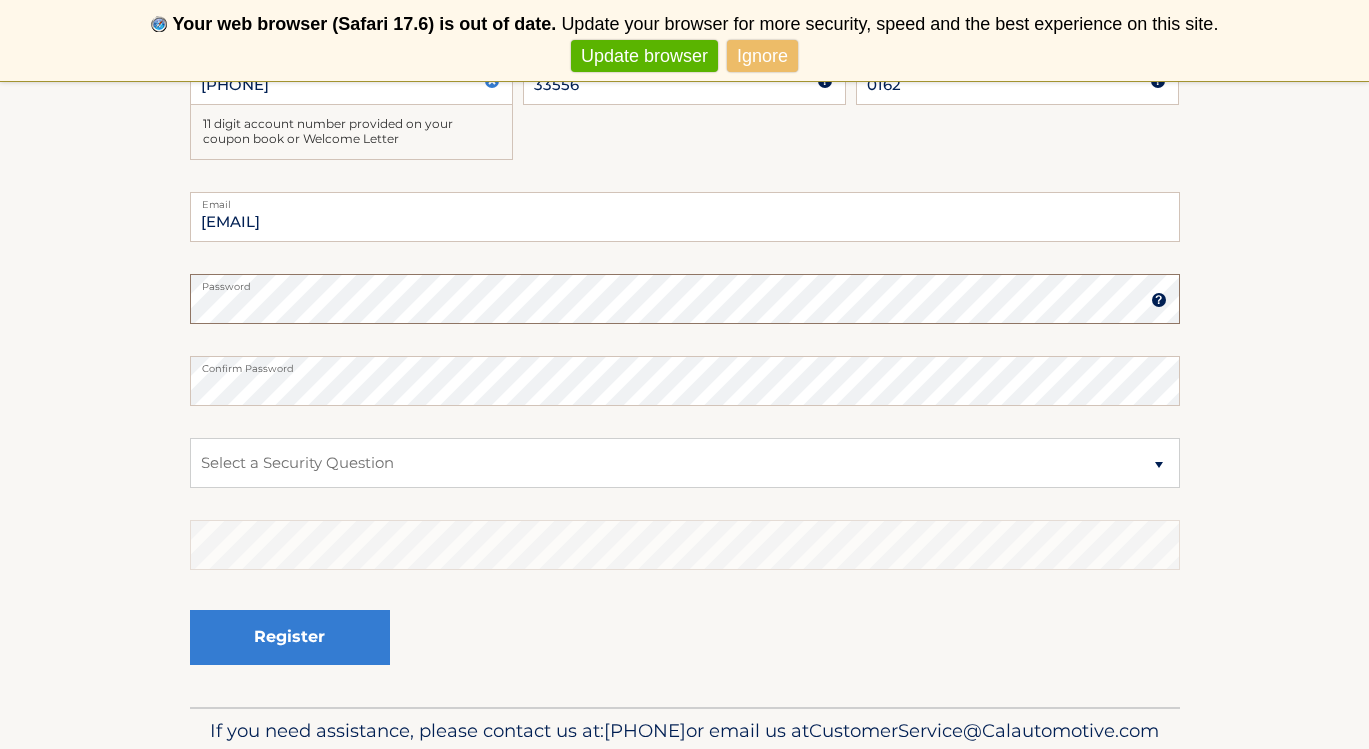 scroll, scrollTop: 558, scrollLeft: 0, axis: vertical 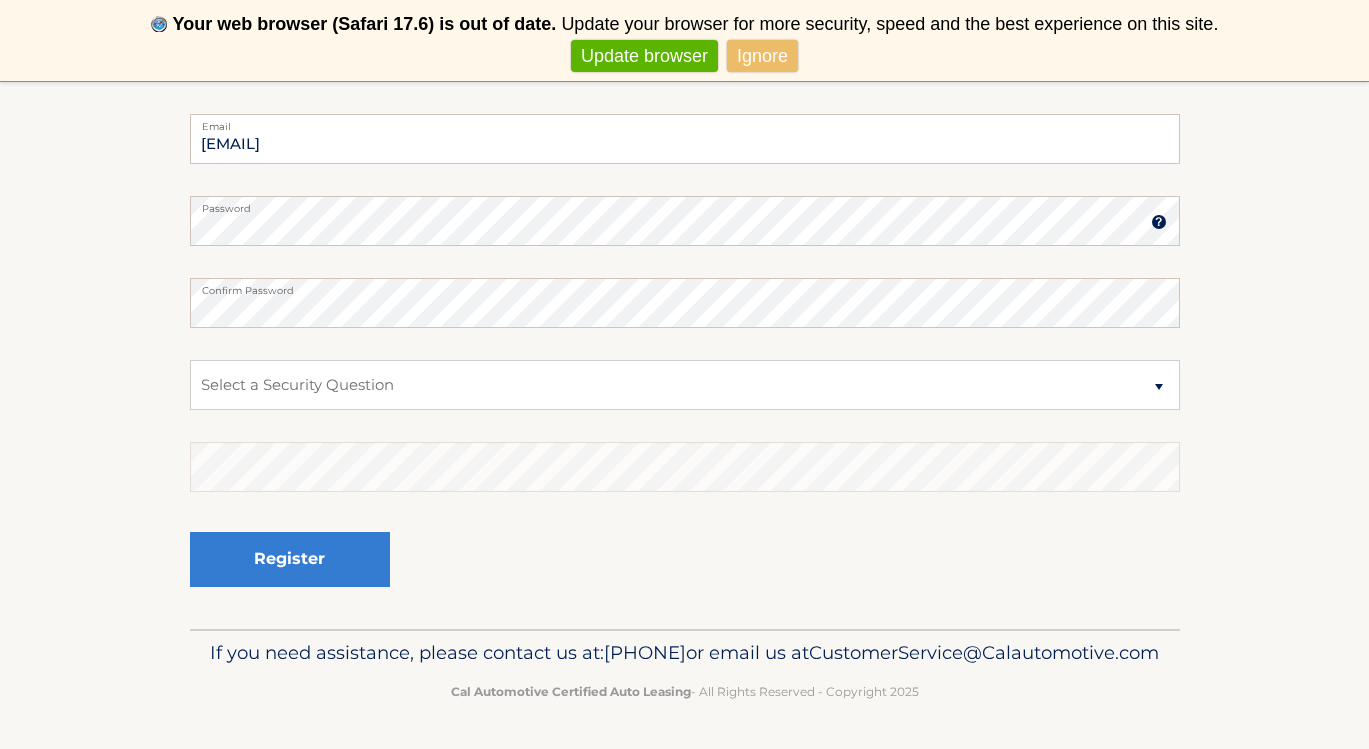 click on "Password" at bounding box center (685, 204) 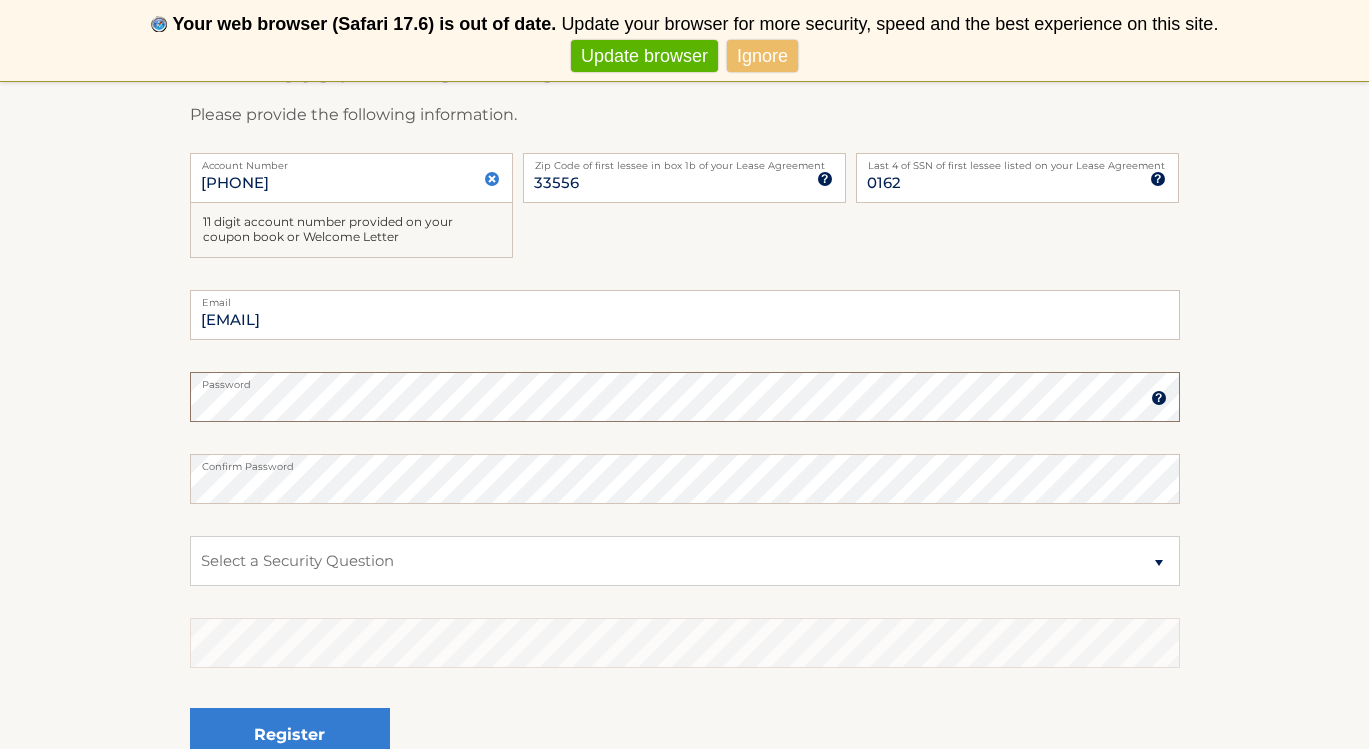 scroll, scrollTop: 380, scrollLeft: 0, axis: vertical 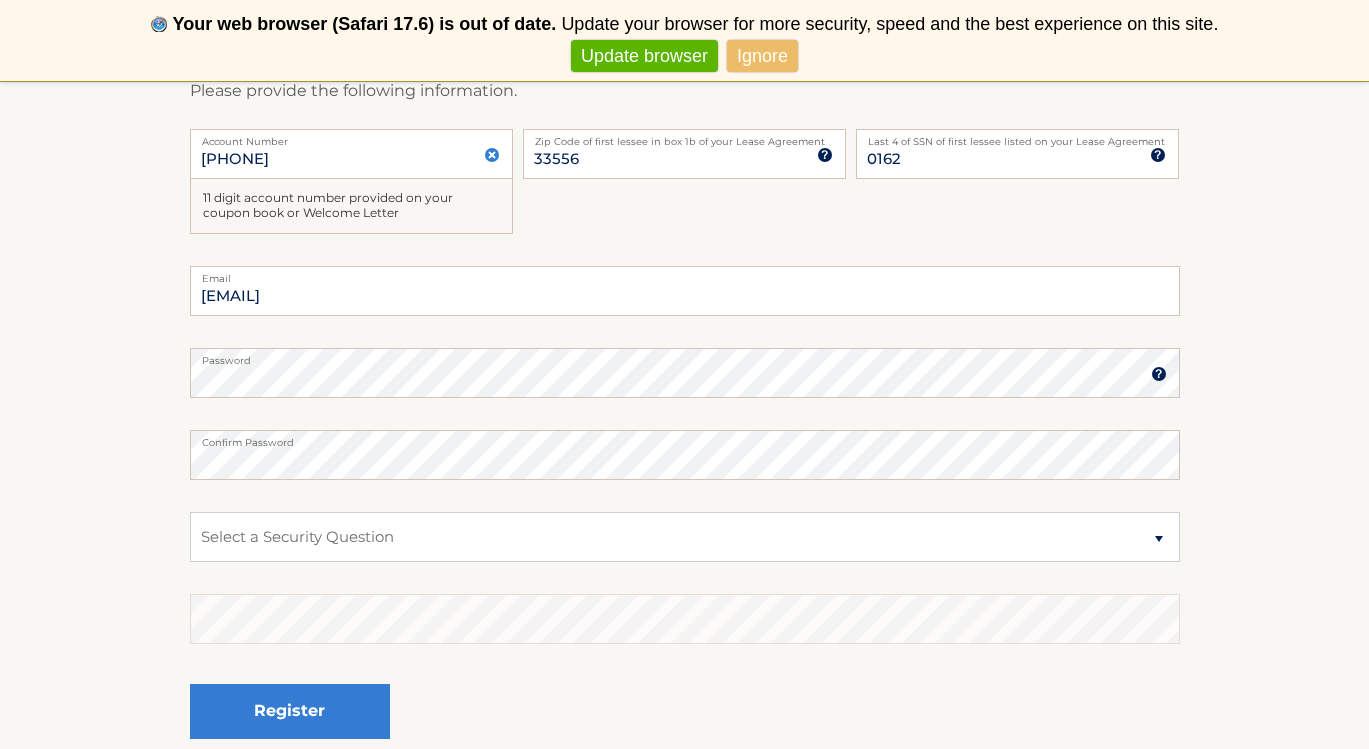 click at bounding box center [1159, 374] 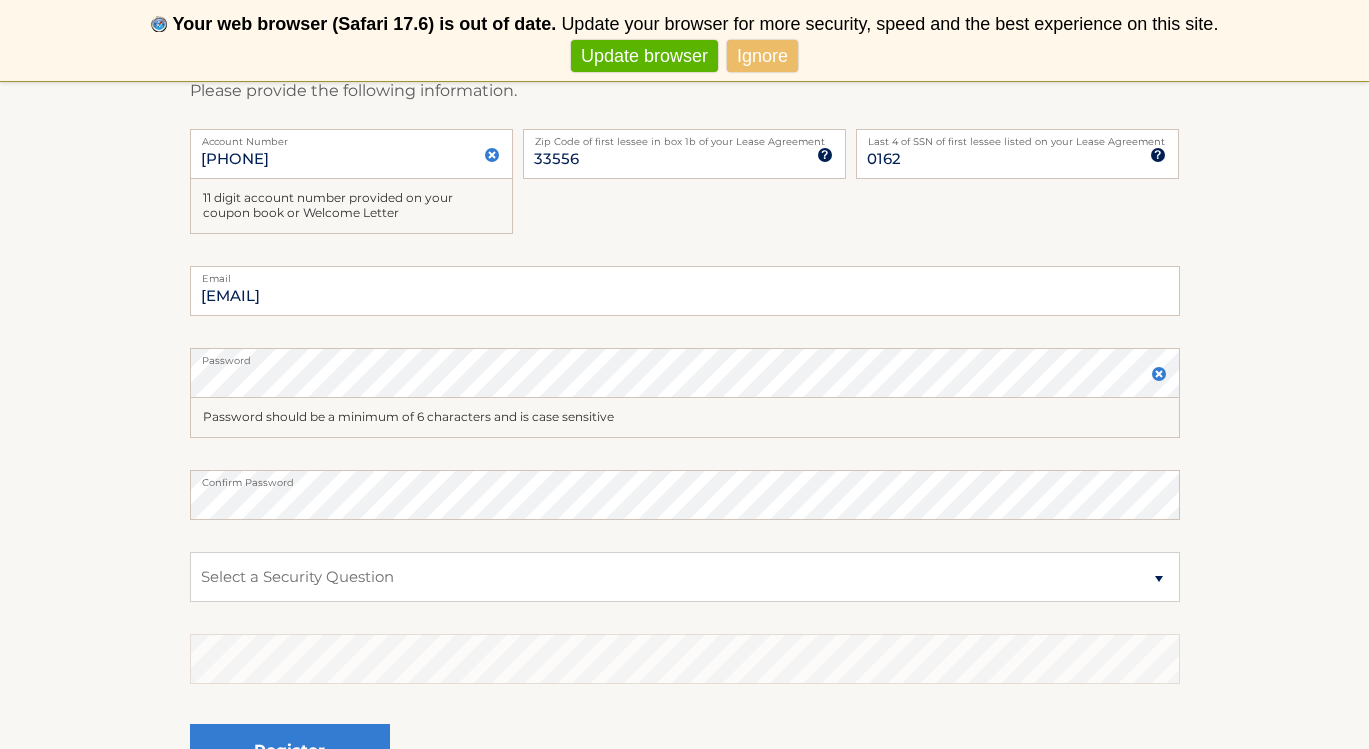 click at bounding box center (1159, 374) 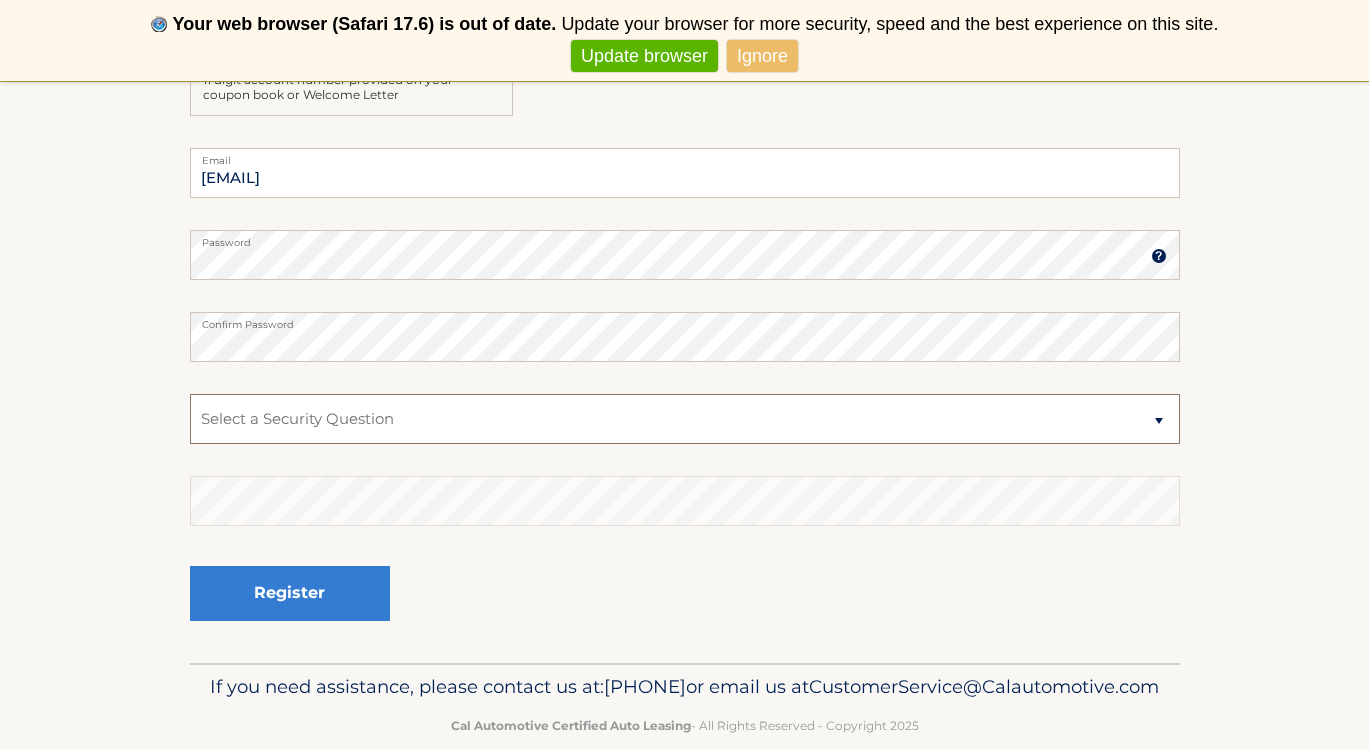 scroll, scrollTop: 518, scrollLeft: 0, axis: vertical 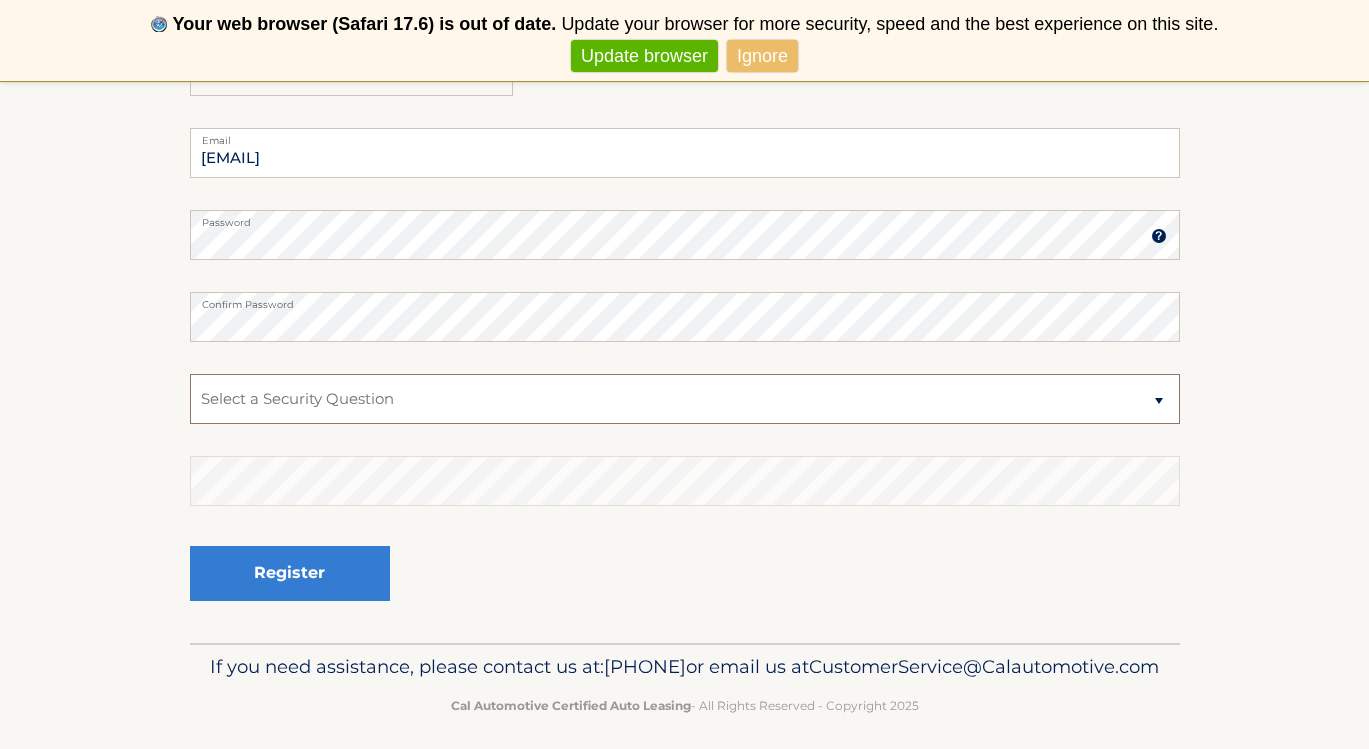 select on "2" 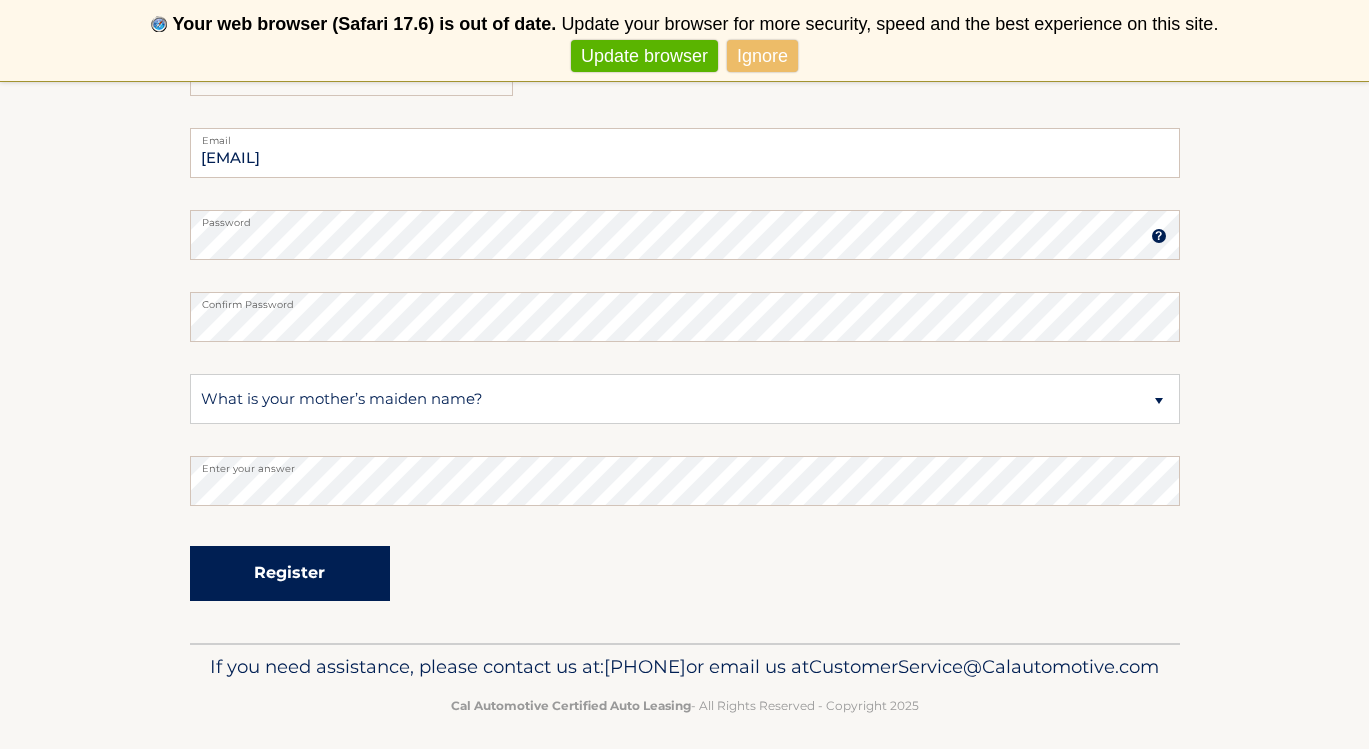 click on "Register" at bounding box center (290, 573) 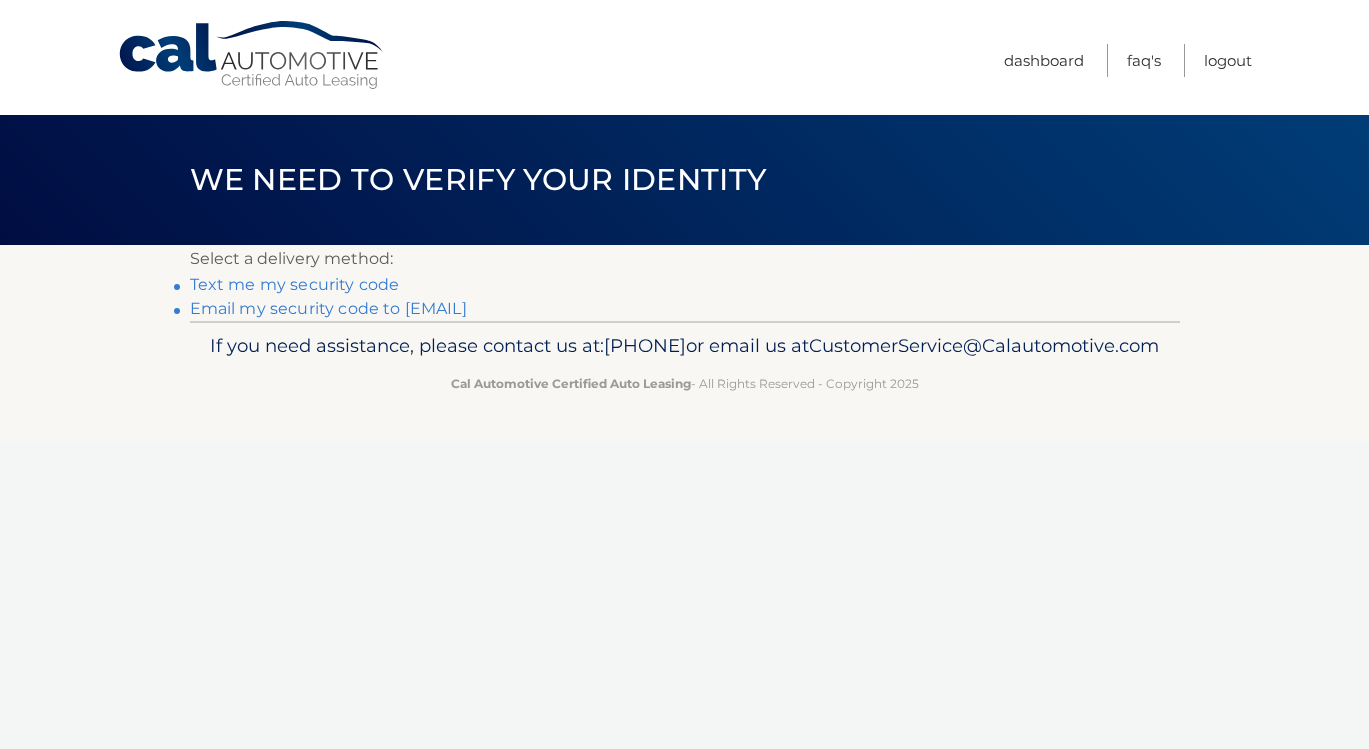 scroll, scrollTop: 0, scrollLeft: 0, axis: both 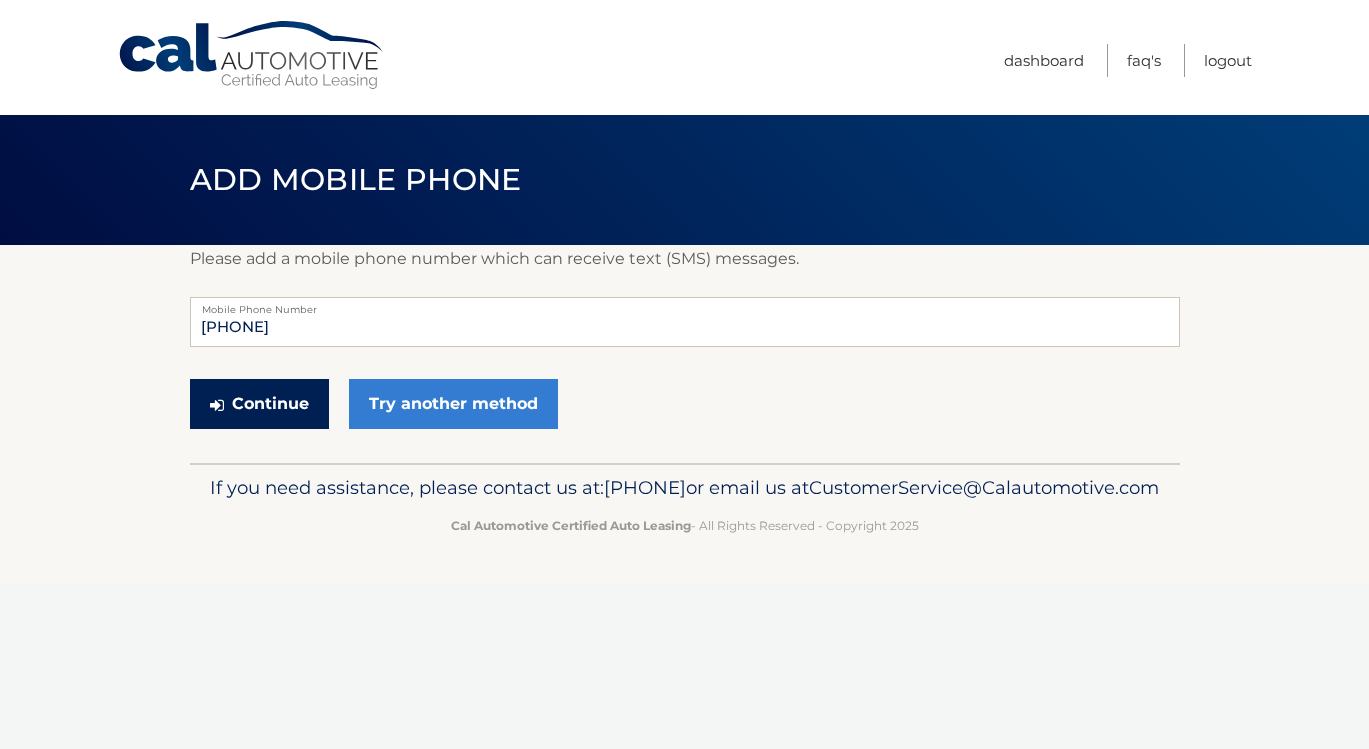 click on "Continue" at bounding box center [259, 404] 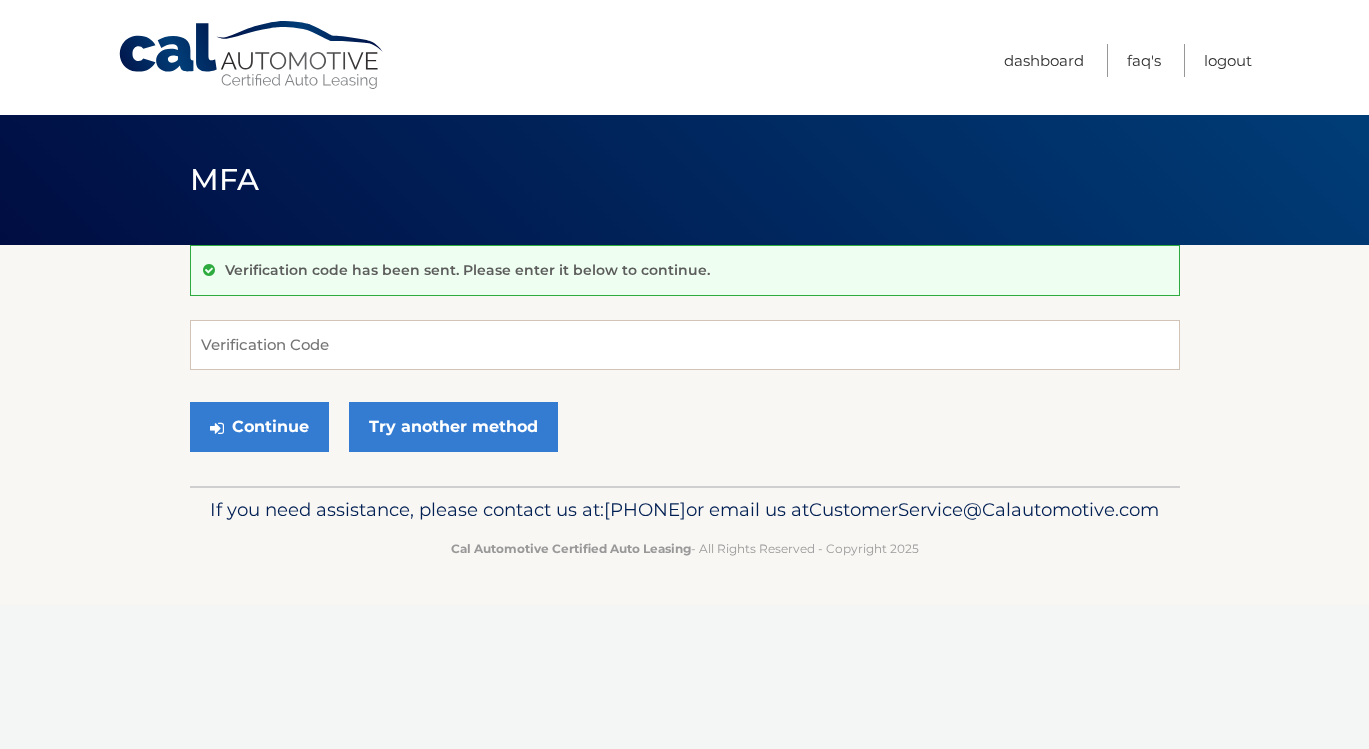 scroll, scrollTop: 0, scrollLeft: 0, axis: both 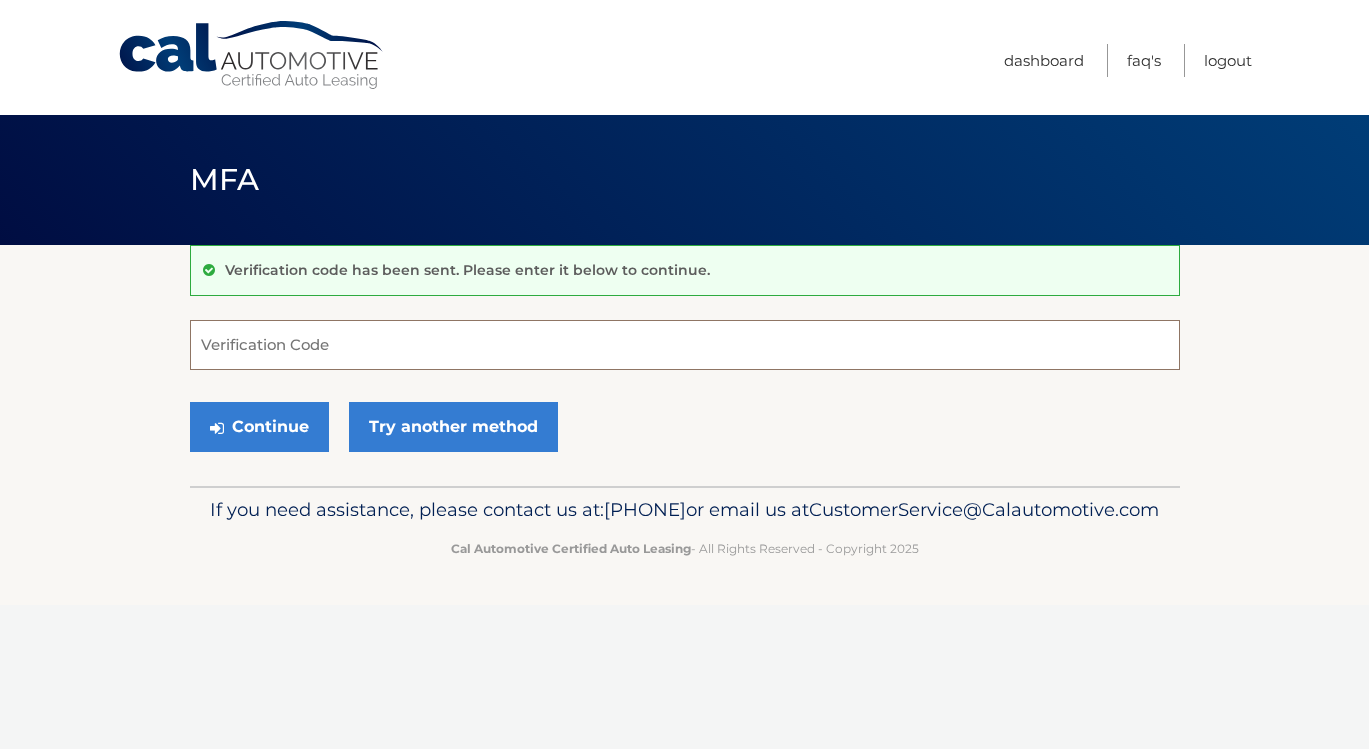 click on "Verification Code" at bounding box center (685, 345) 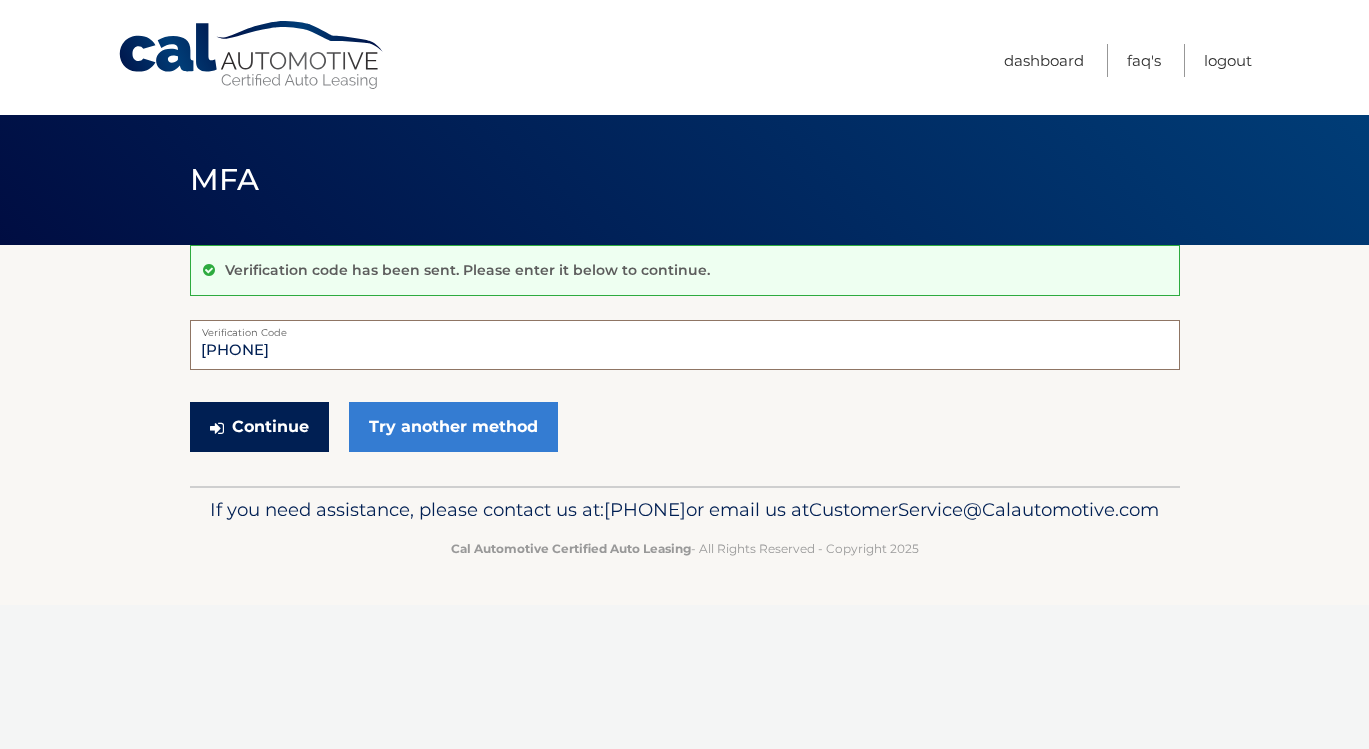type on "628269" 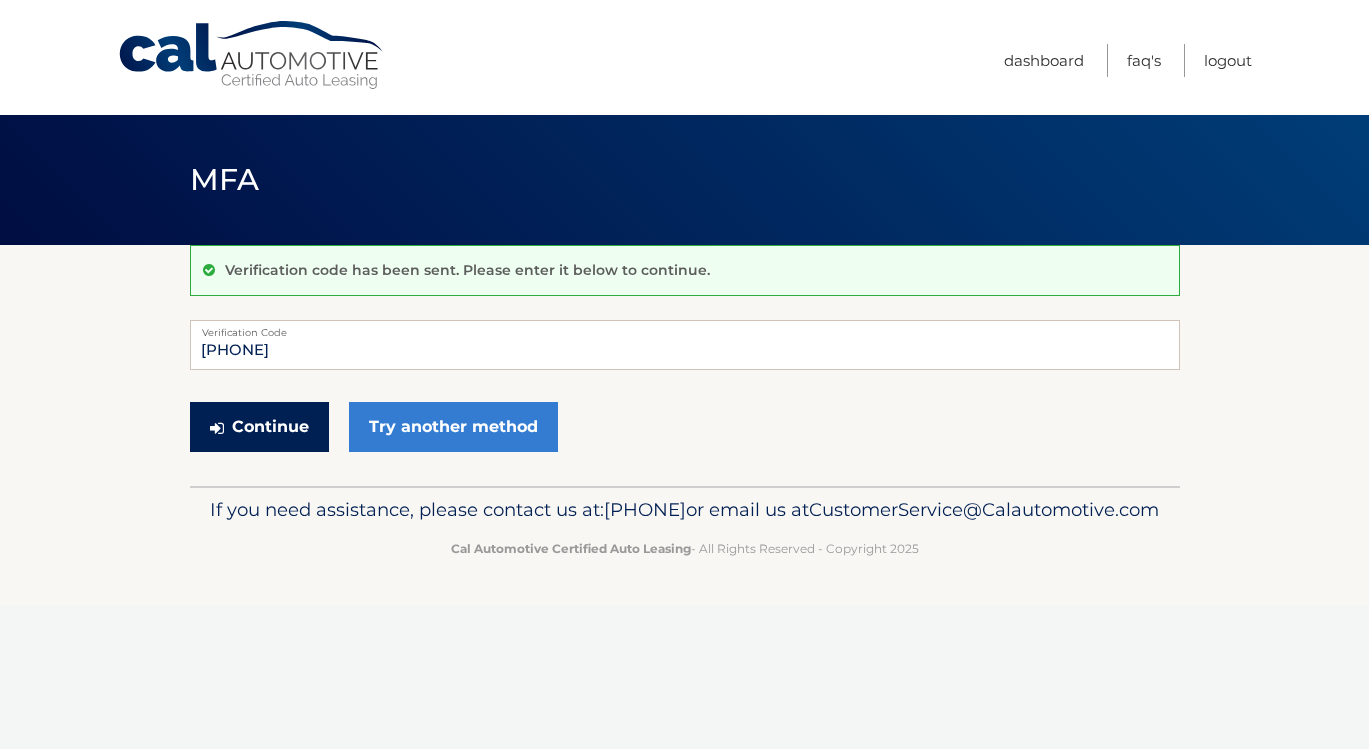 click on "Continue" at bounding box center [259, 427] 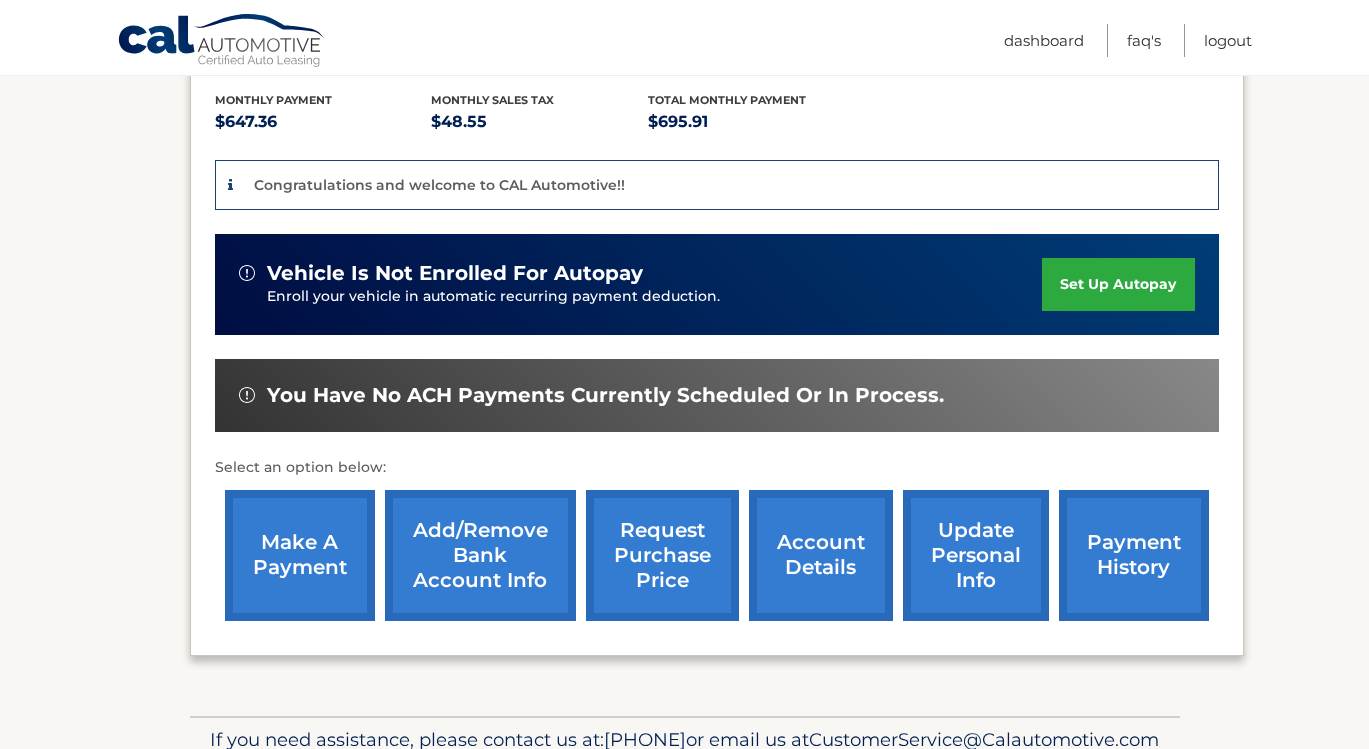 scroll, scrollTop: 416, scrollLeft: 0, axis: vertical 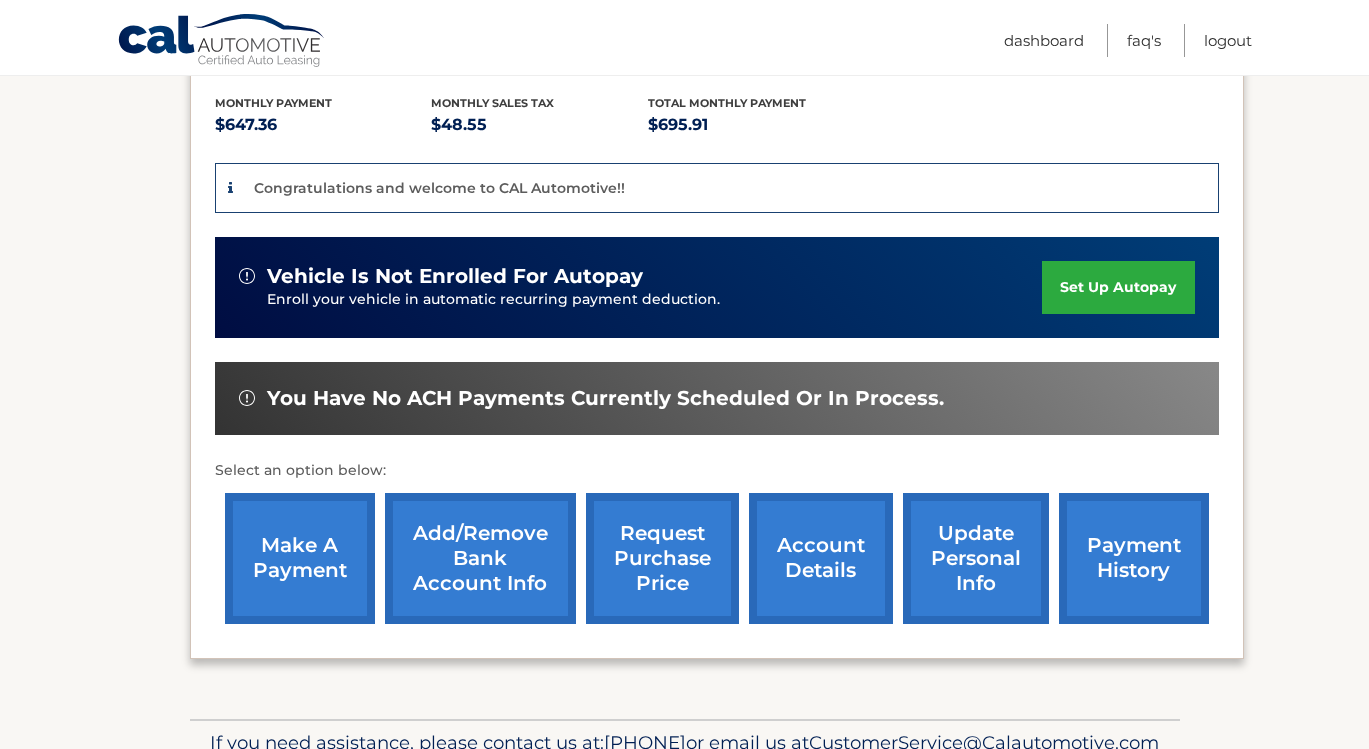 click on "set up autopay" at bounding box center (1118, 287) 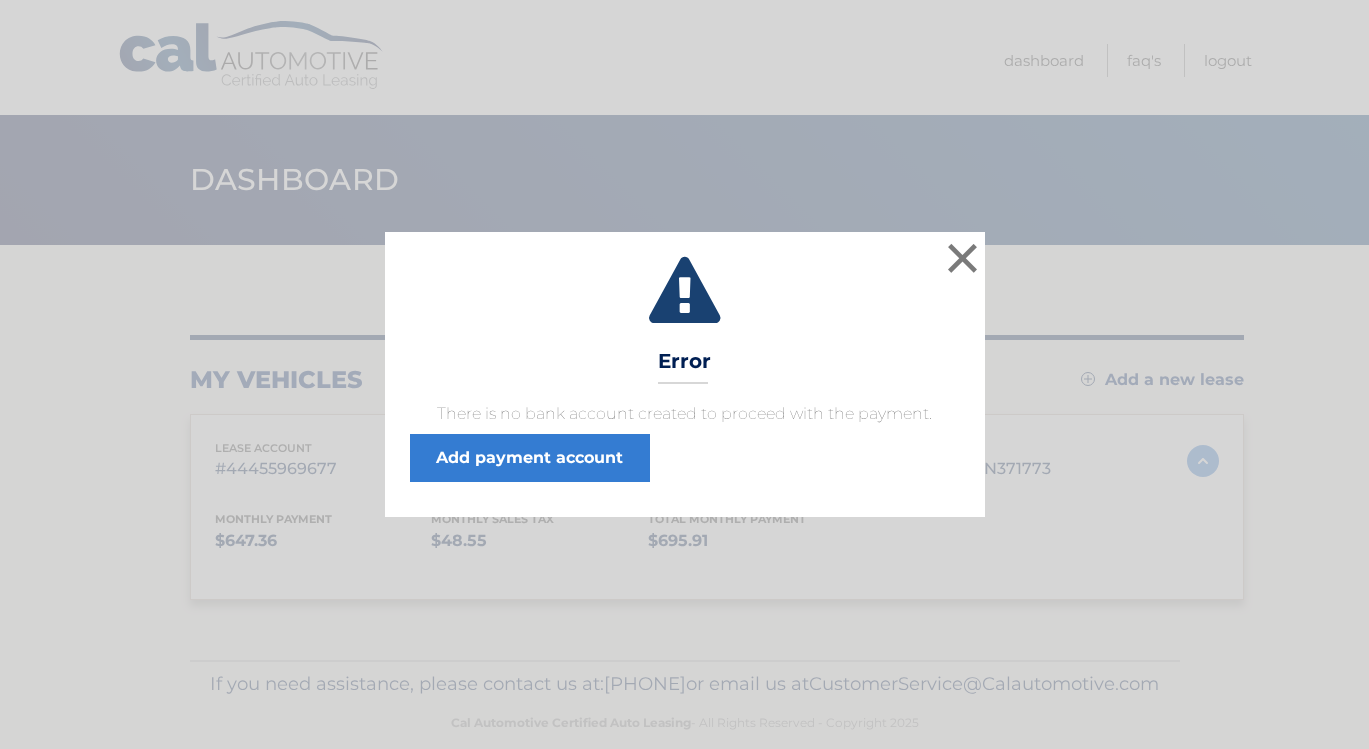 scroll, scrollTop: 0, scrollLeft: 0, axis: both 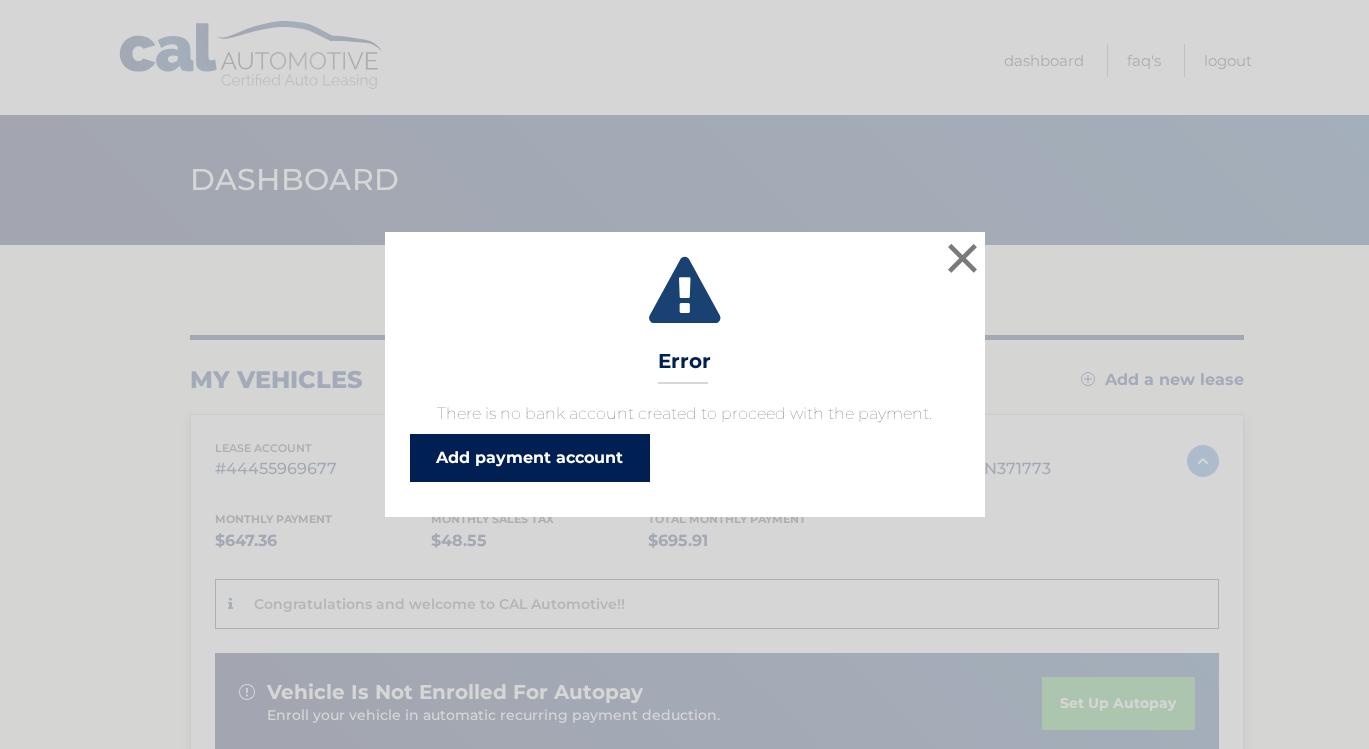 click on "Add payment account" at bounding box center [530, 458] 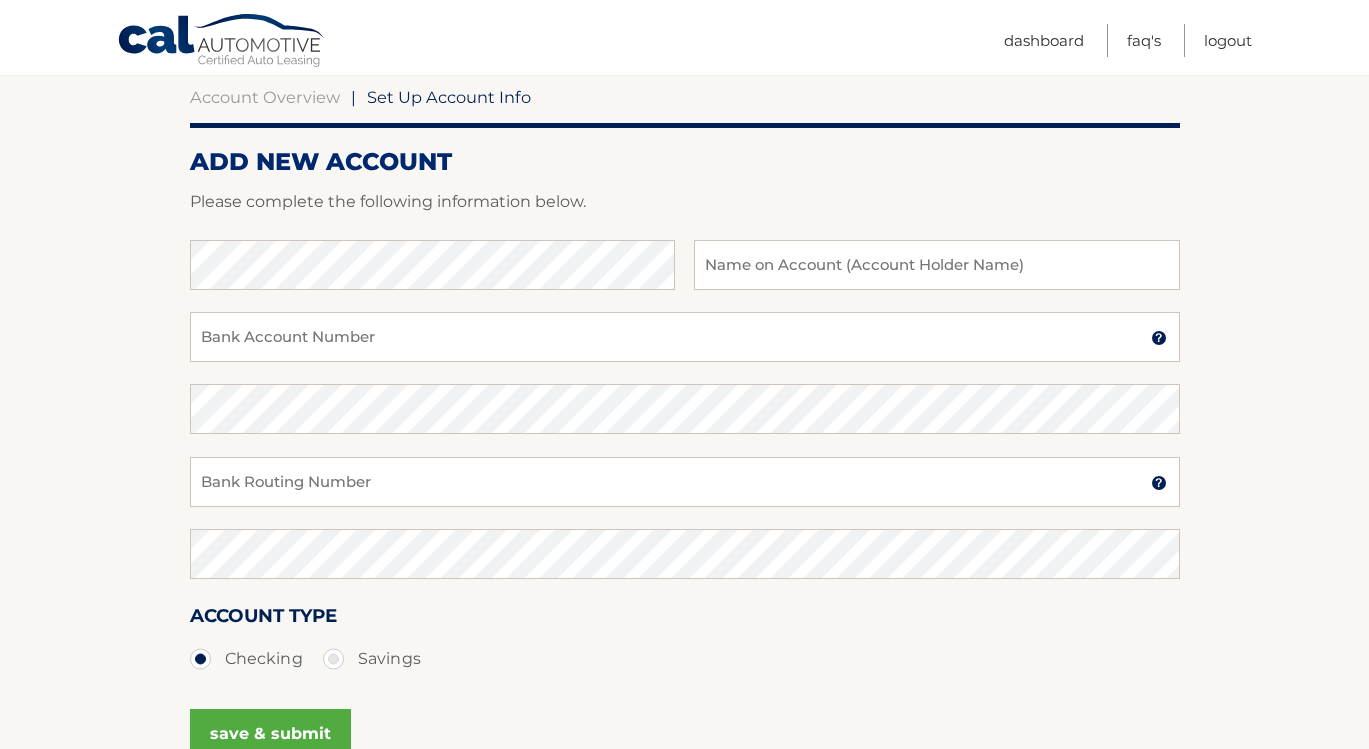 scroll, scrollTop: 202, scrollLeft: 0, axis: vertical 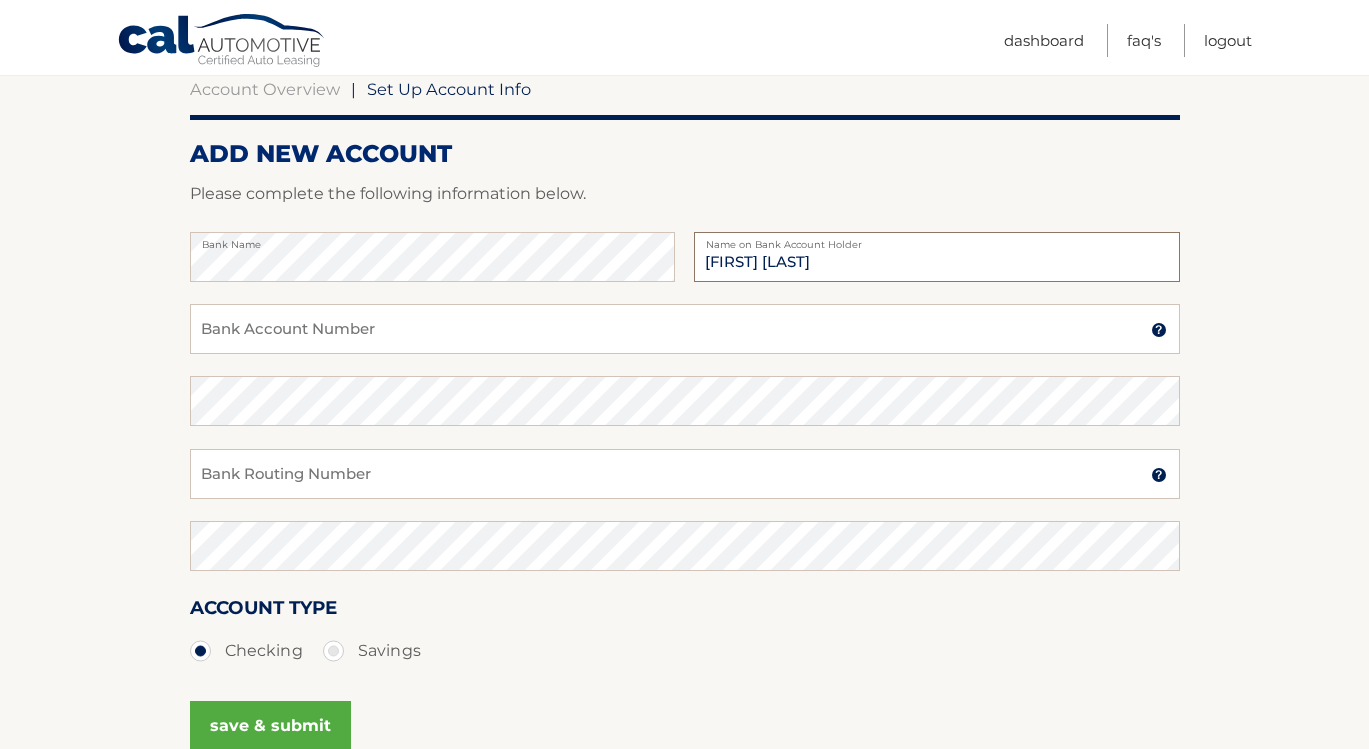 type on "[FIRST] [LAST]" 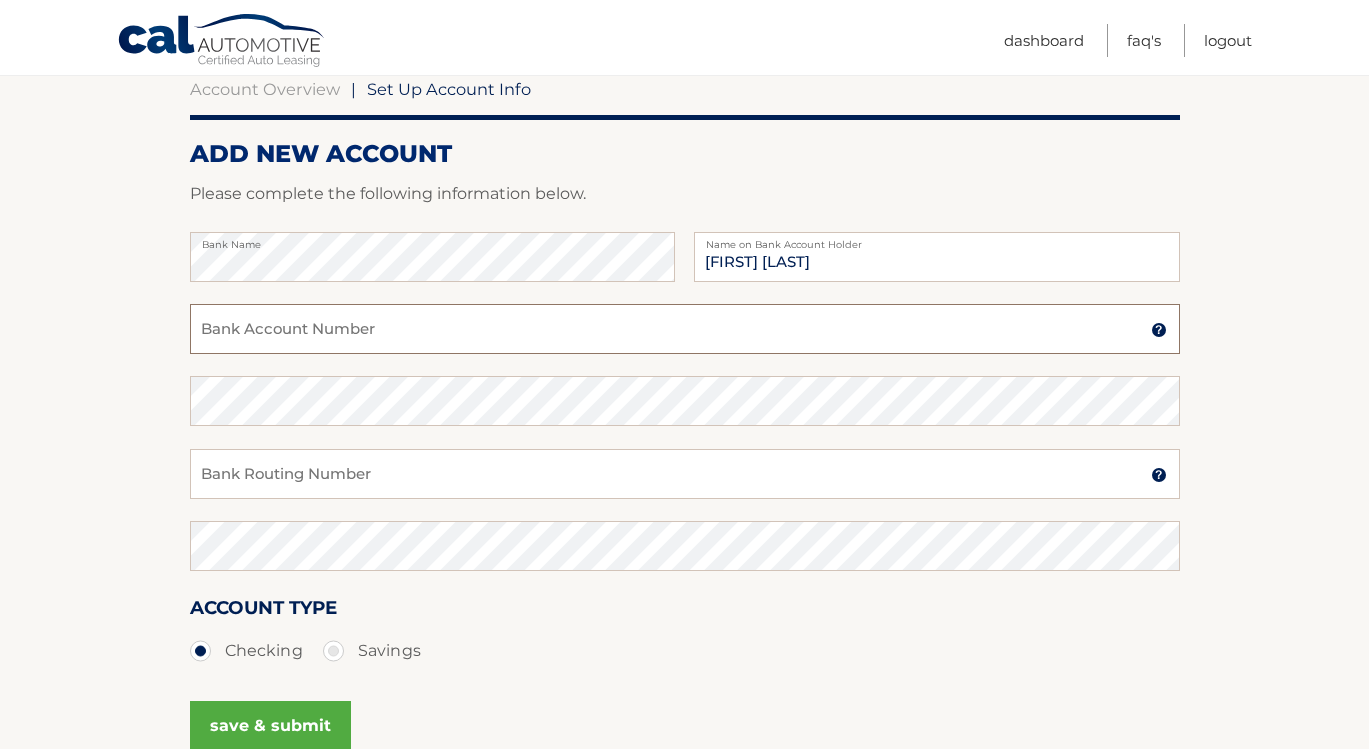 click on "Bank Account Number" at bounding box center (685, 329) 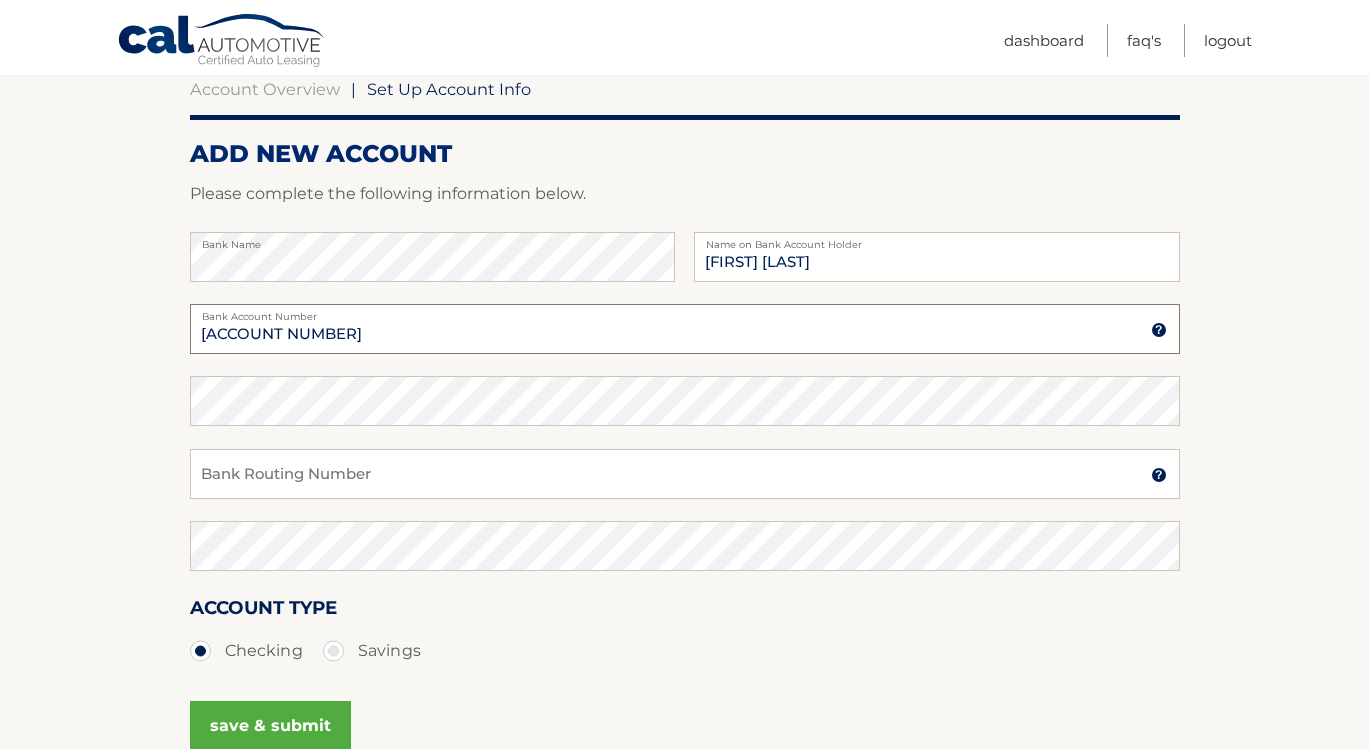 type on "[ACCOUNT NUMBER]" 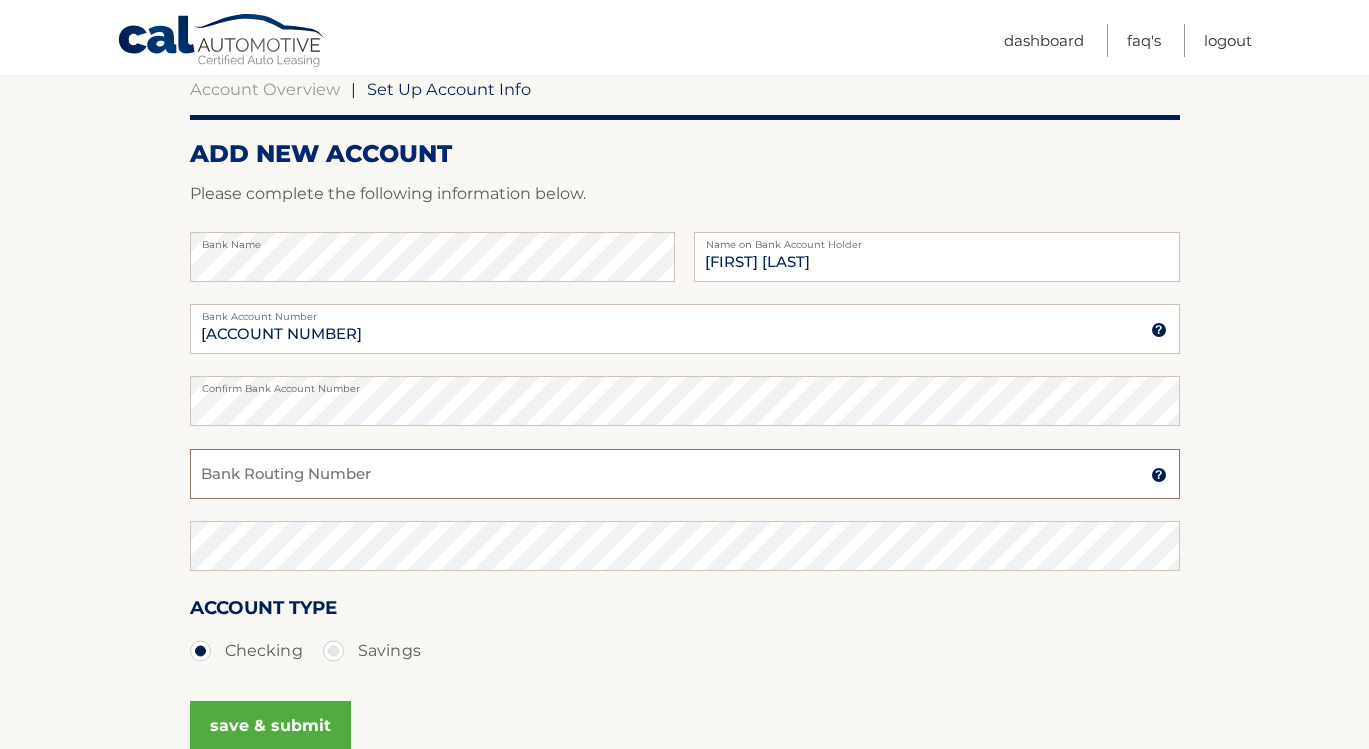 click on "Bank Routing Number" at bounding box center (685, 474) 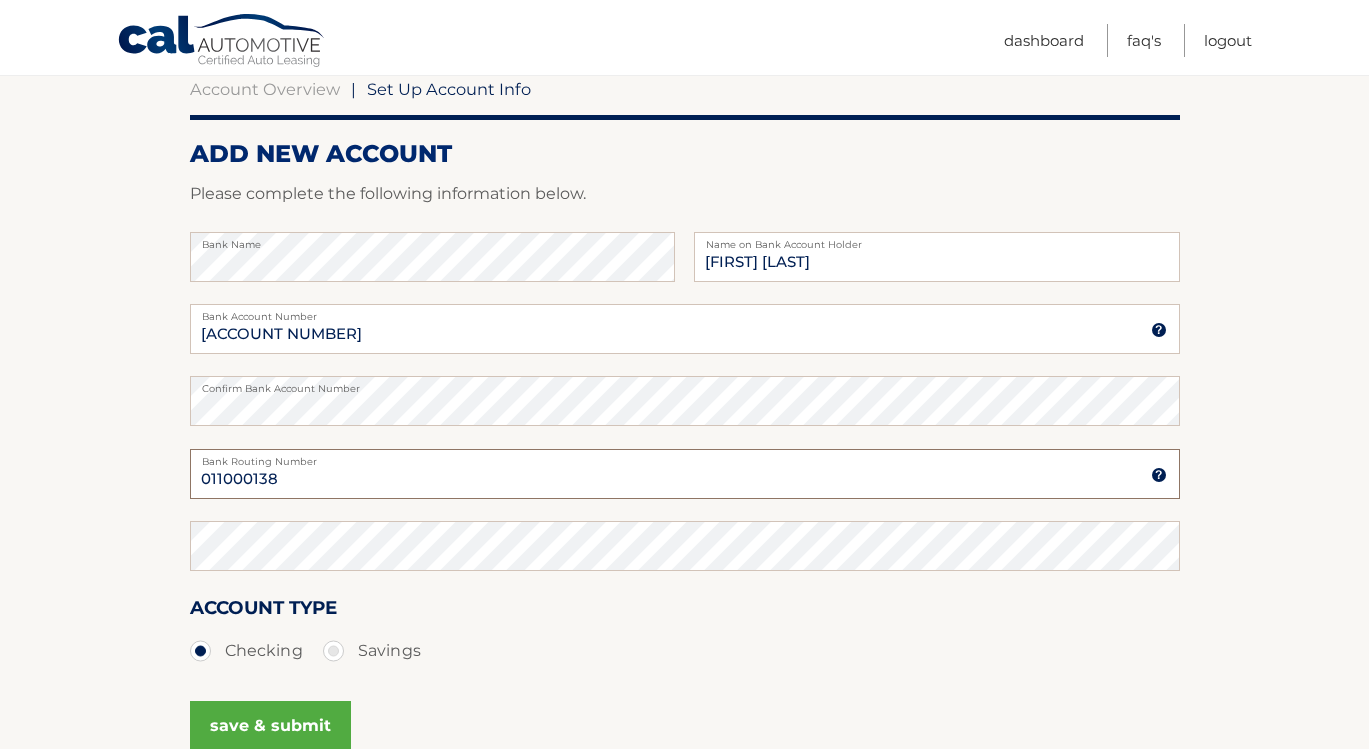 type on "011000138" 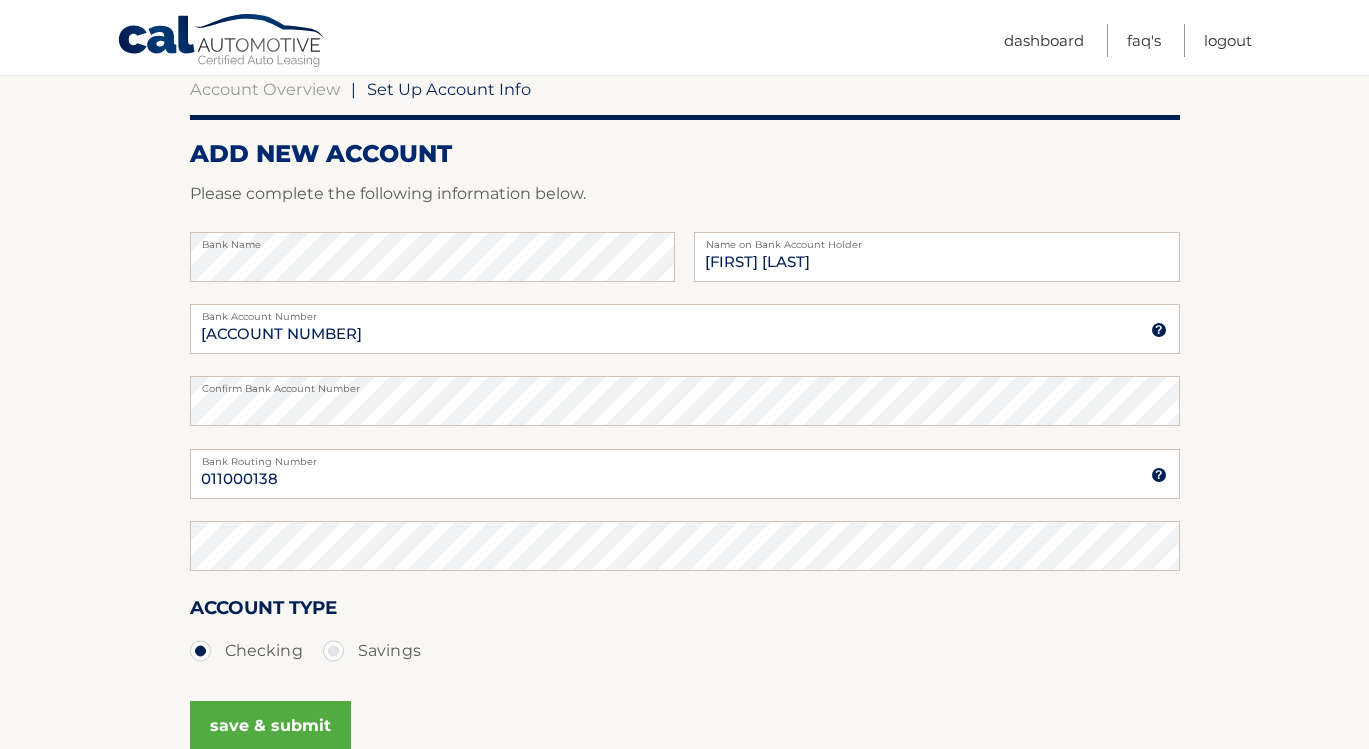 type 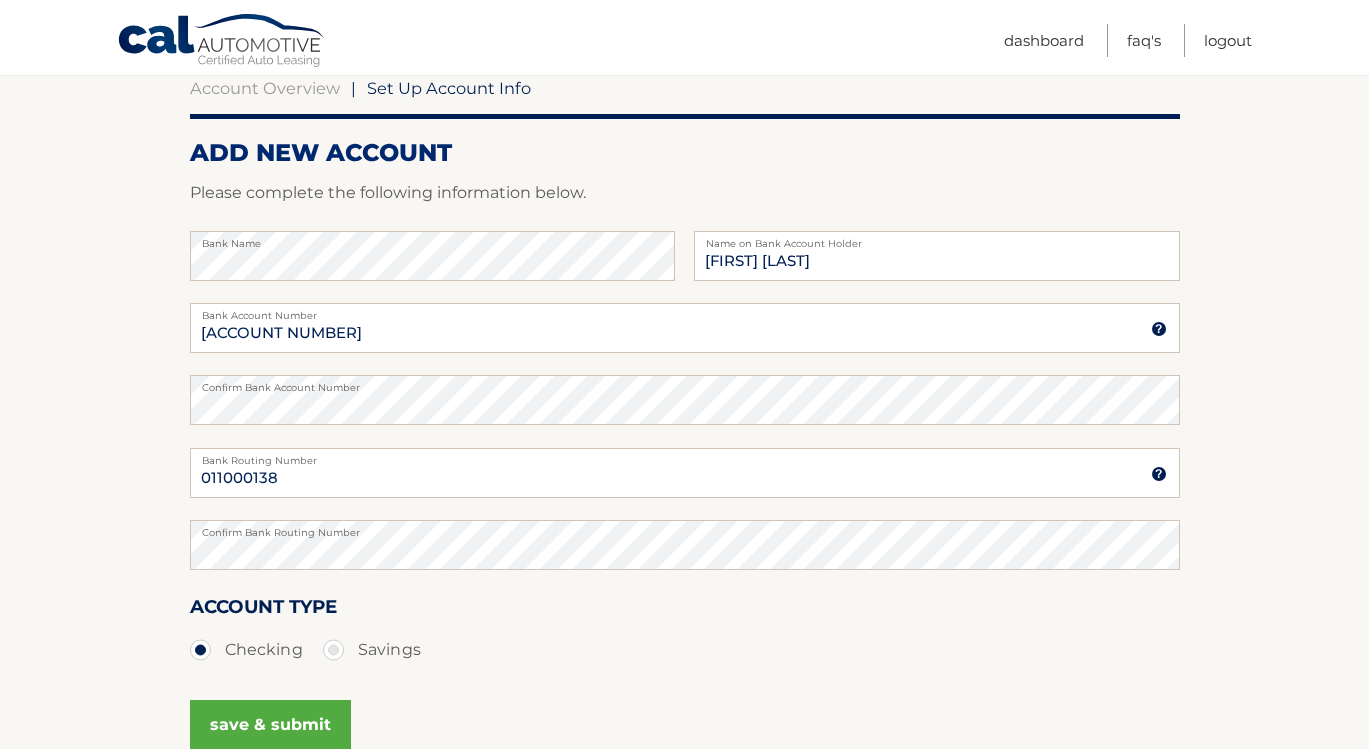 click on "Account Overview
|
Set Up Account Info
ADD NEW ACCOUNT
Please complete the following information below.
Bank Name
Navin Yadlapalli
Name on Bank Account Holder
004635578314
Bank Account Number
A 3-17-digit number at the bottom of a check or bank statement. Contact Your bank if you need help." at bounding box center (684, 423) 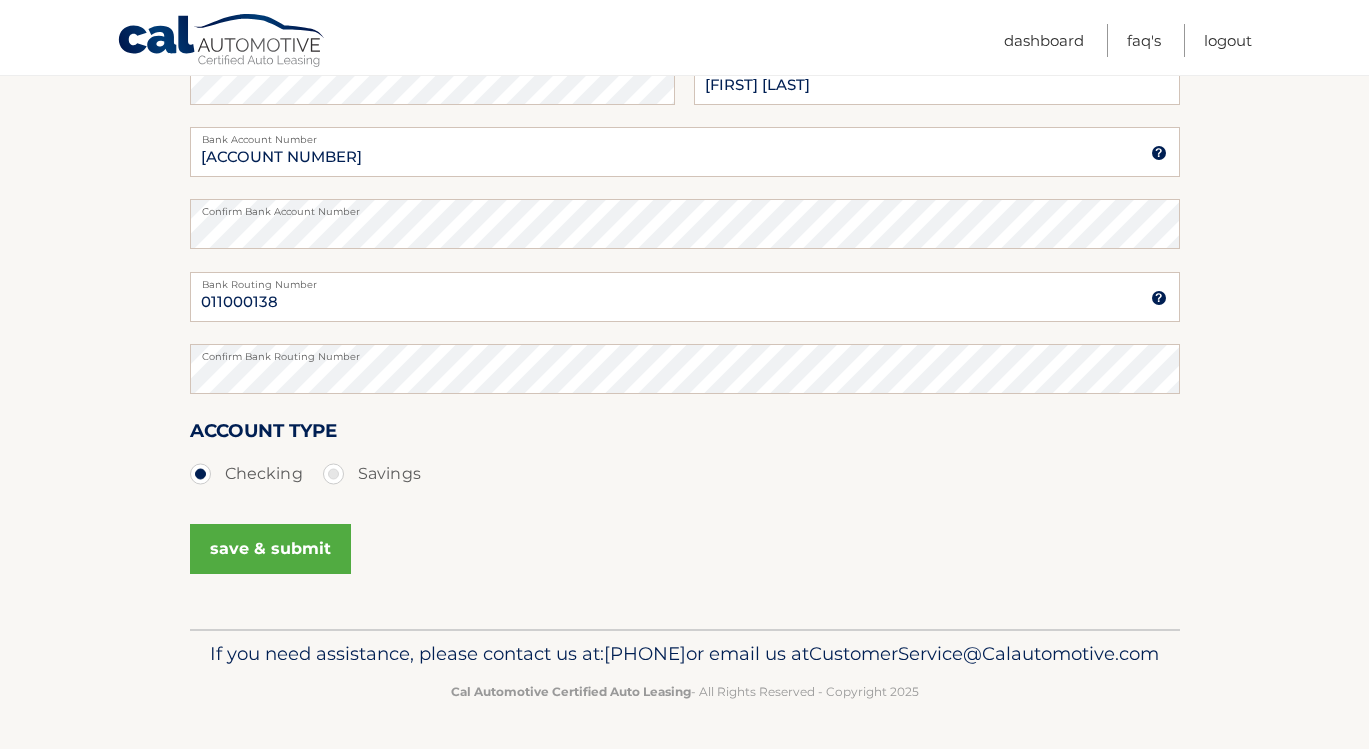 scroll, scrollTop: 408, scrollLeft: 0, axis: vertical 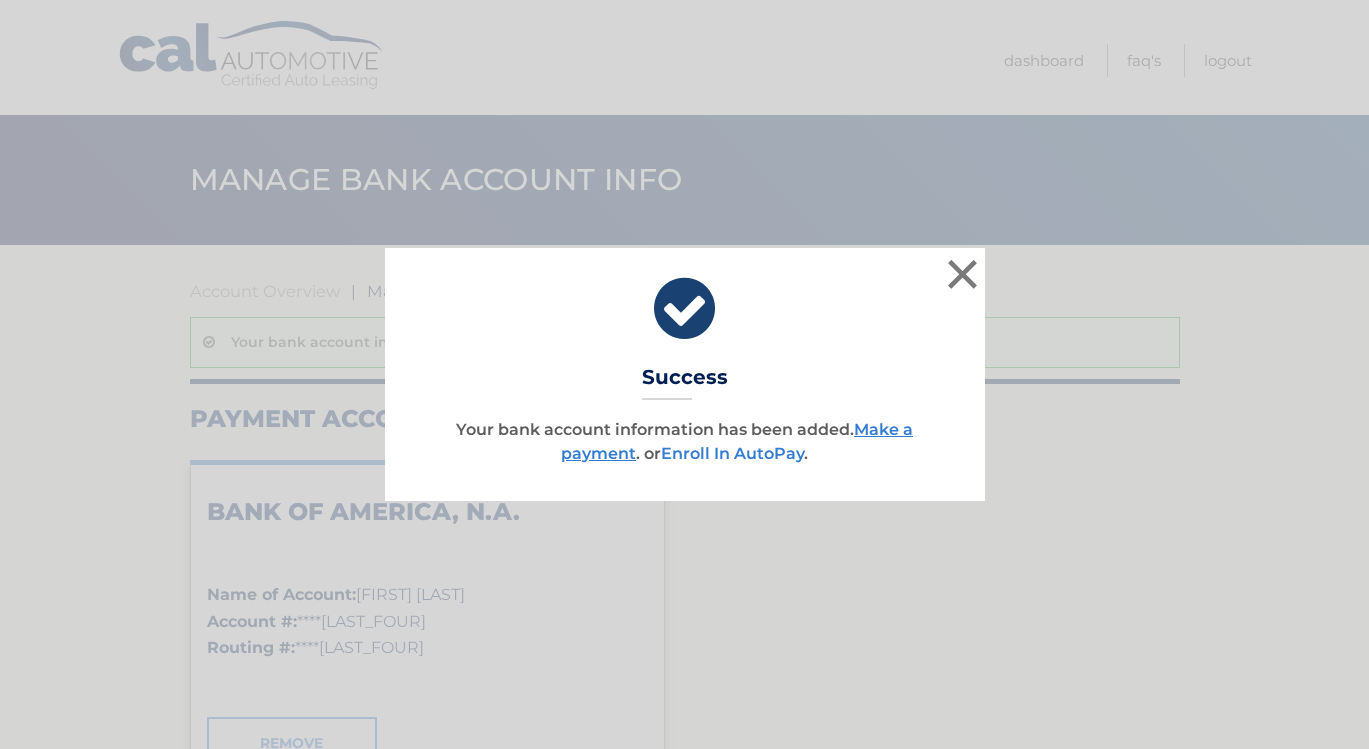 click on "Enroll In AutoPay" at bounding box center [732, 453] 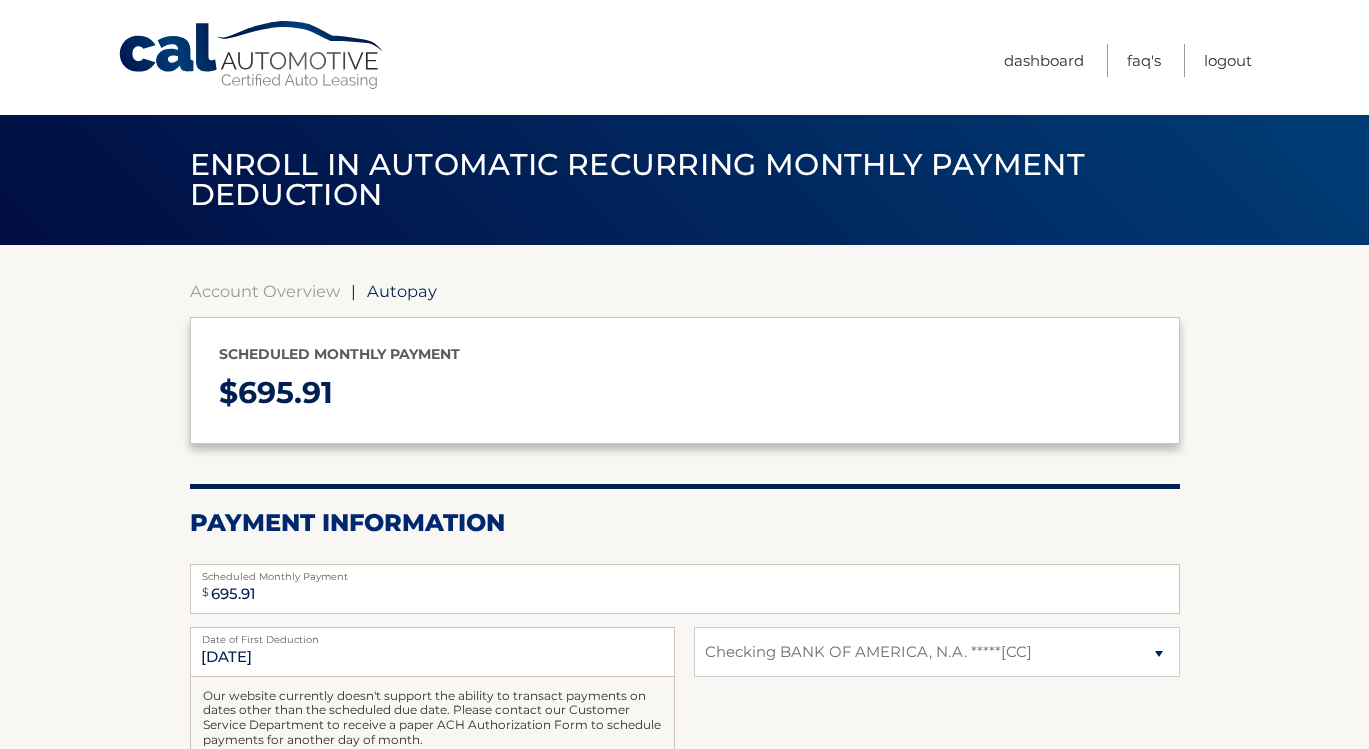 select on "ZjVkYzU0MWUtMmEwYy00NjE0LTljMTgtZDkwM2RjMzljMWY1" 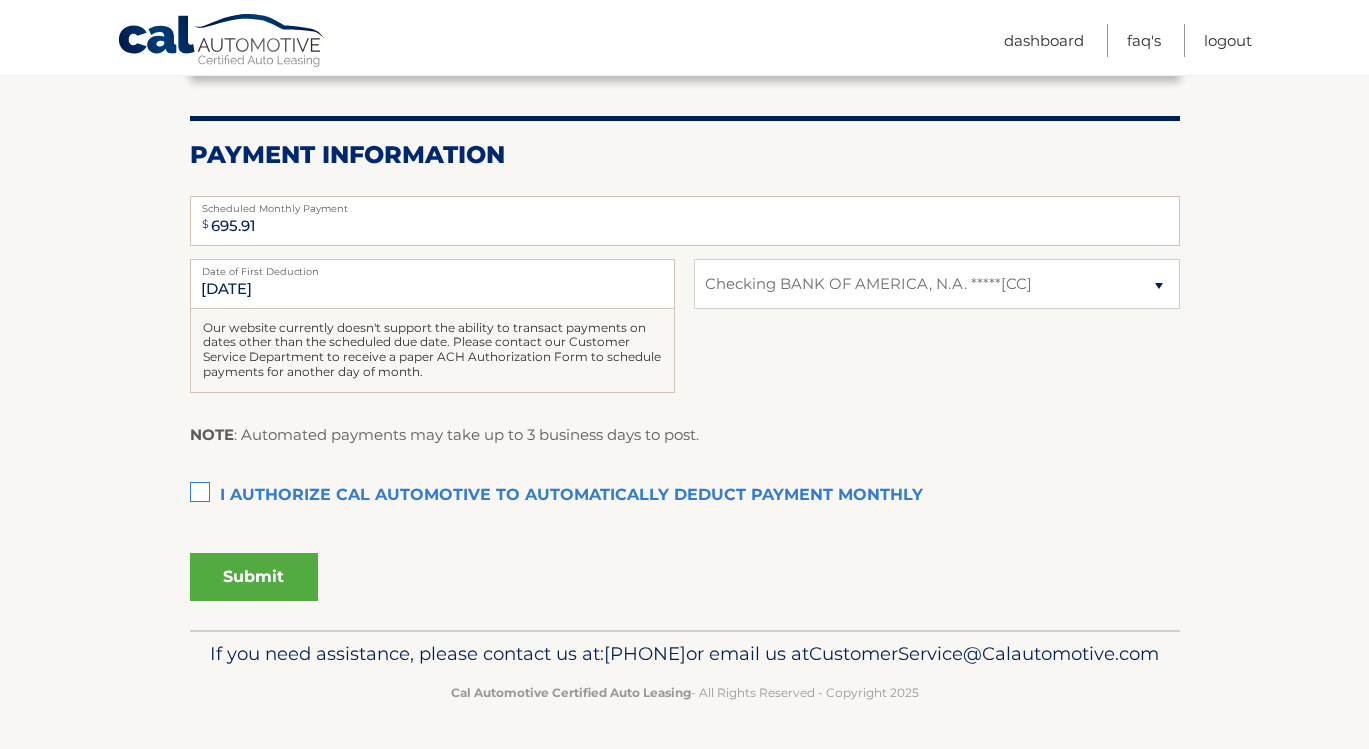 scroll, scrollTop: 394, scrollLeft: 0, axis: vertical 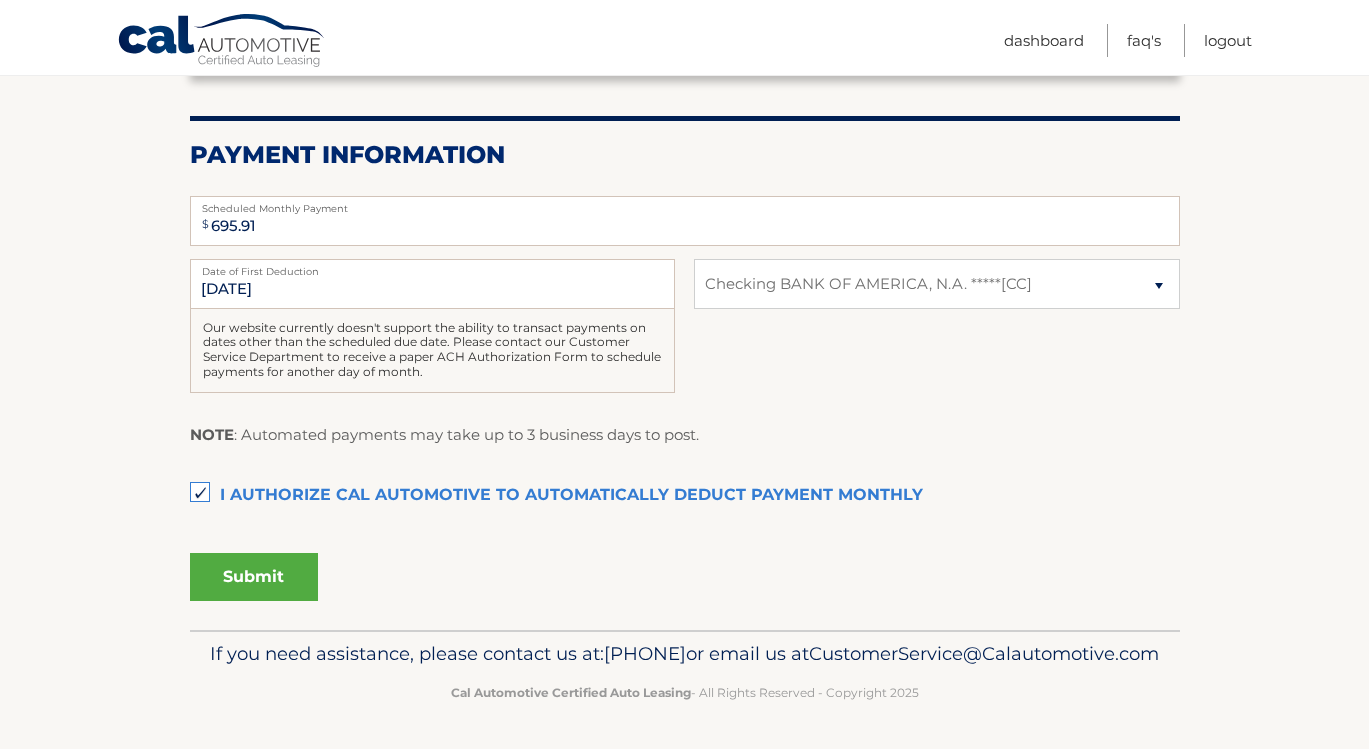 click on "Submit" at bounding box center (254, 577) 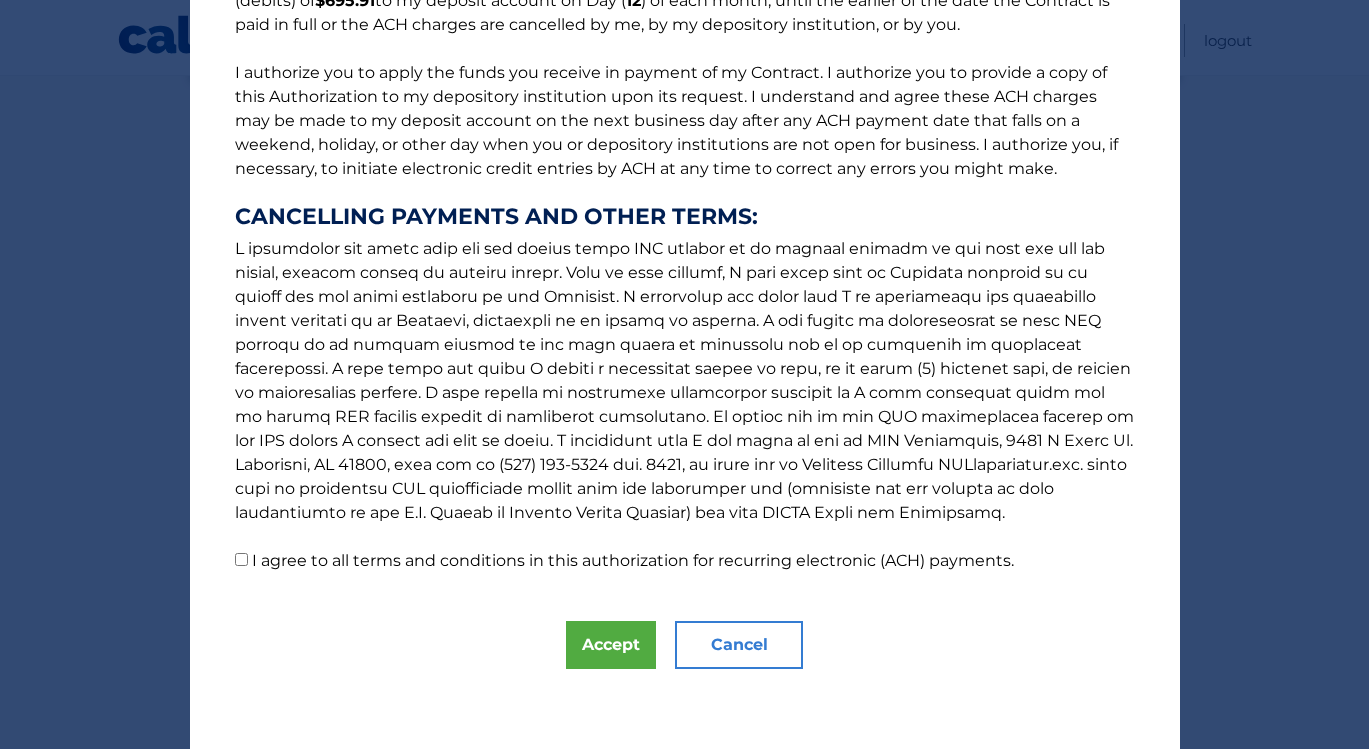 scroll, scrollTop: 220, scrollLeft: 0, axis: vertical 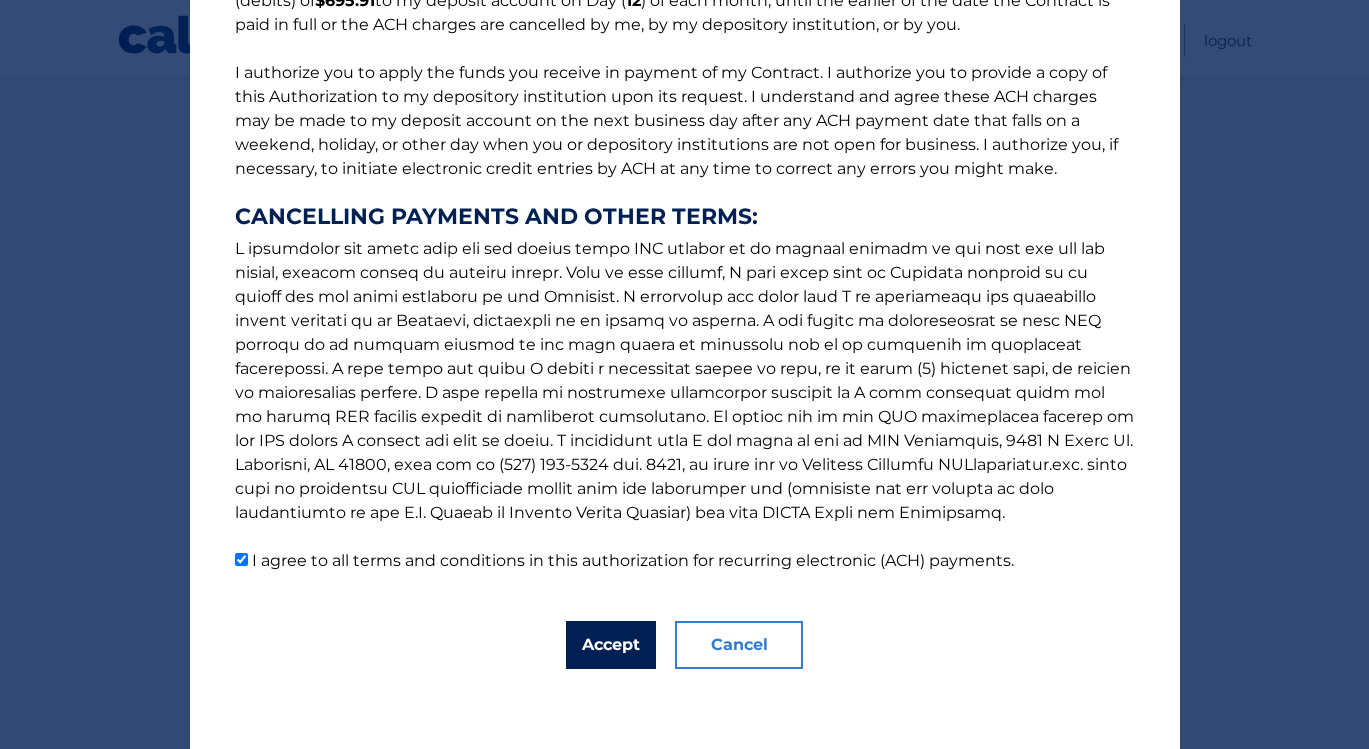click on "Accept" at bounding box center (611, 645) 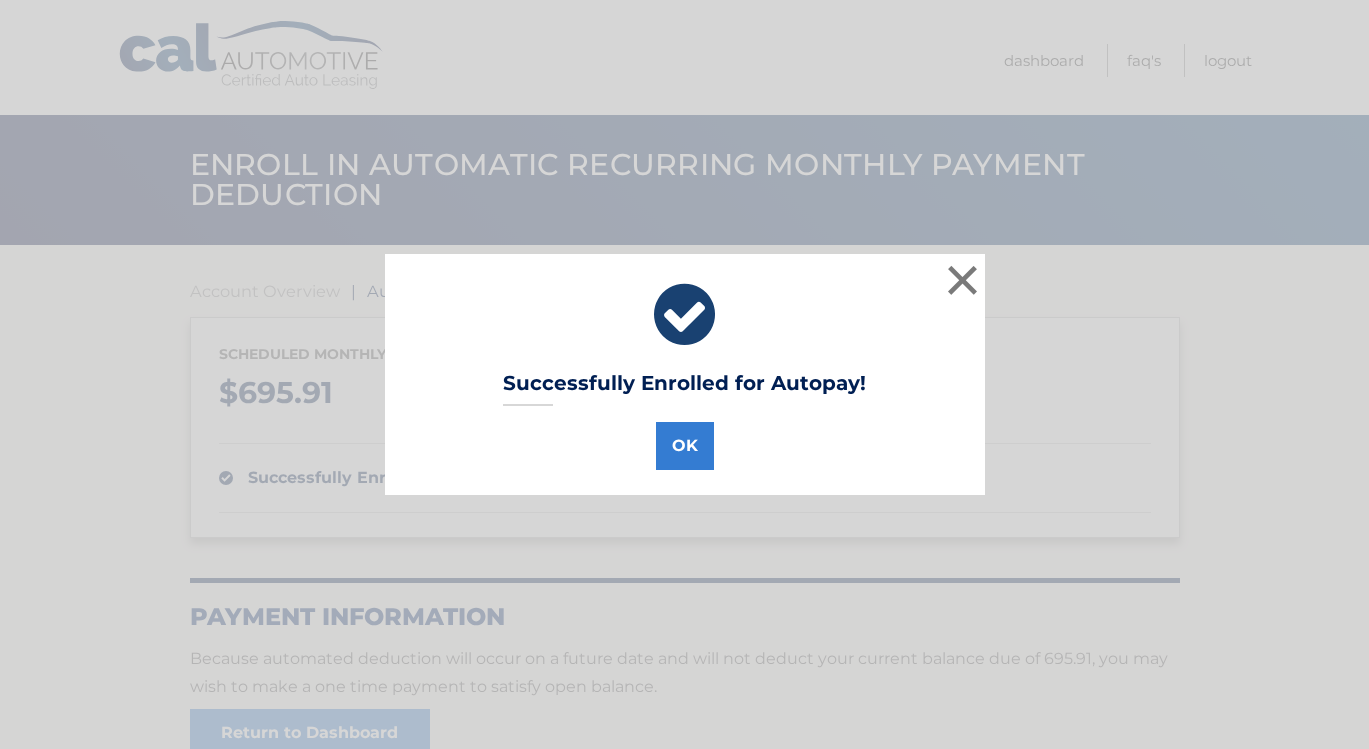 scroll, scrollTop: 0, scrollLeft: 0, axis: both 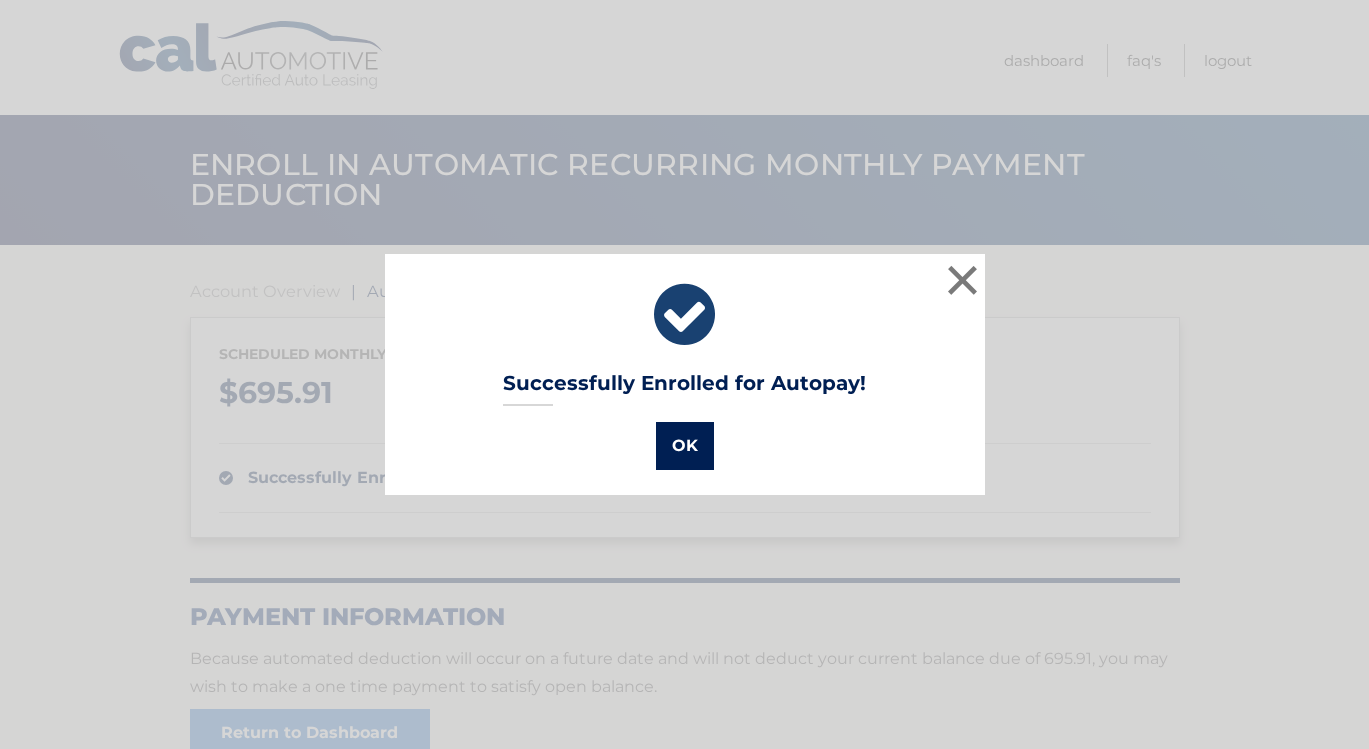 click on "OK" at bounding box center [685, 446] 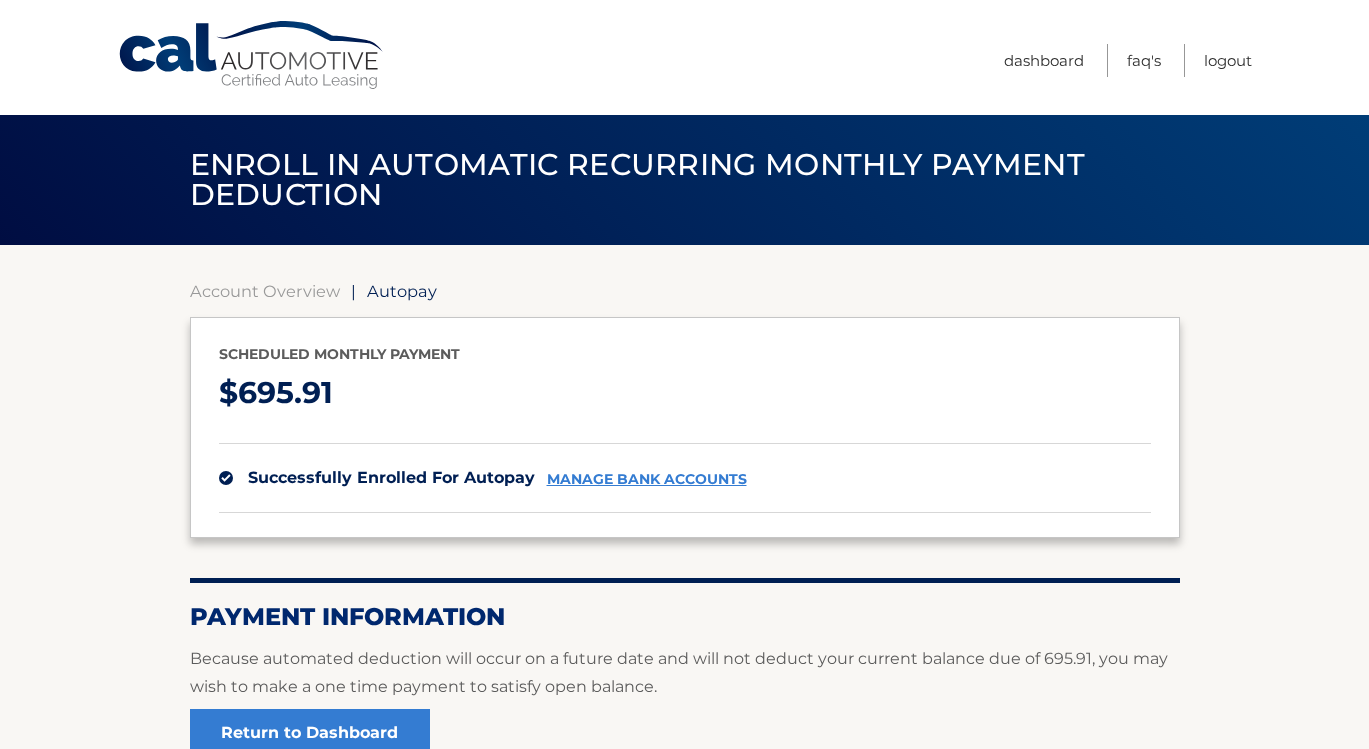 click on "Account Overview
|
Autopay
Scheduled monthly payment
$ 695.91
successfully enrolled for autopay
manage bank accounts
Payment Information
Because automated deduction will occur on a future date and will not deduct your current balance due of 695.91, you may wish to make a one time payment to satisfy open balance.
Return to Dashboard
Successfully Enrolled for Autopay!
OK
Open Balance
Automated Payment deduction will begin on [DATE]. You currently have an open balance totaling 0.00 that will not be deducted within this recurring schedule. Please  click here" at bounding box center [684, 525] 